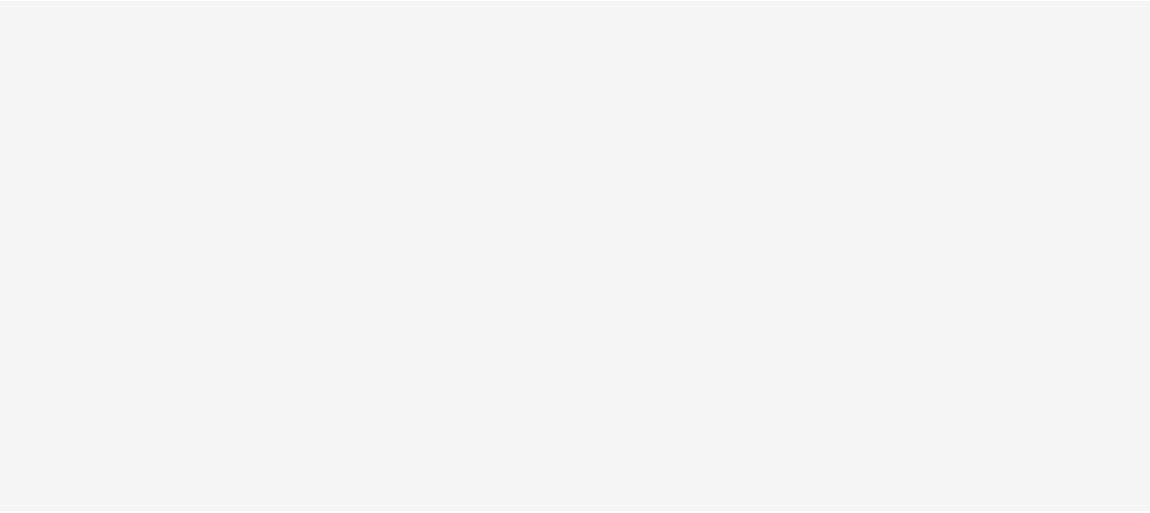 scroll, scrollTop: 0, scrollLeft: 0, axis: both 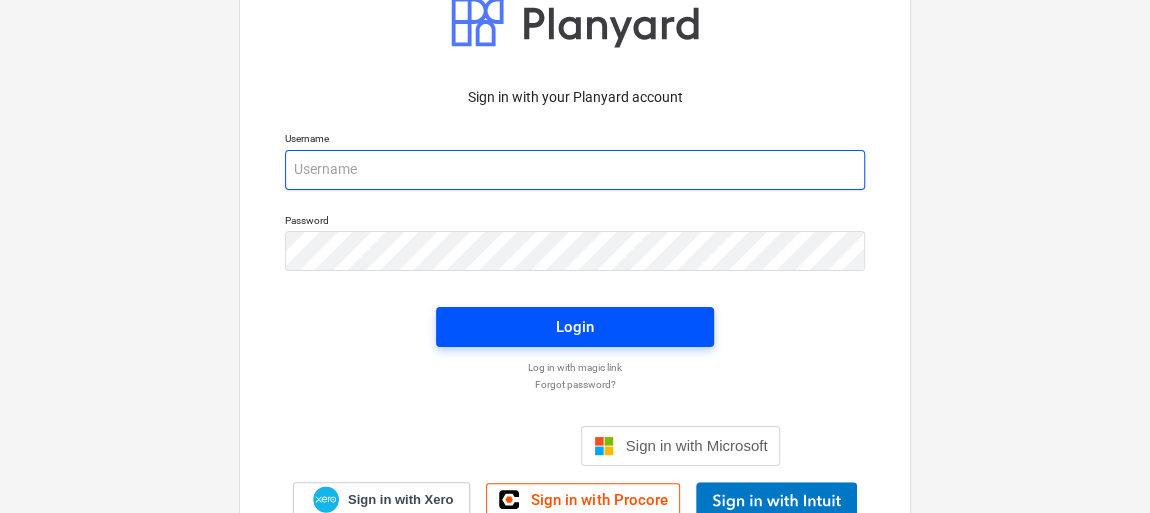 type on "bjorn.dellming@galileoenergy.se" 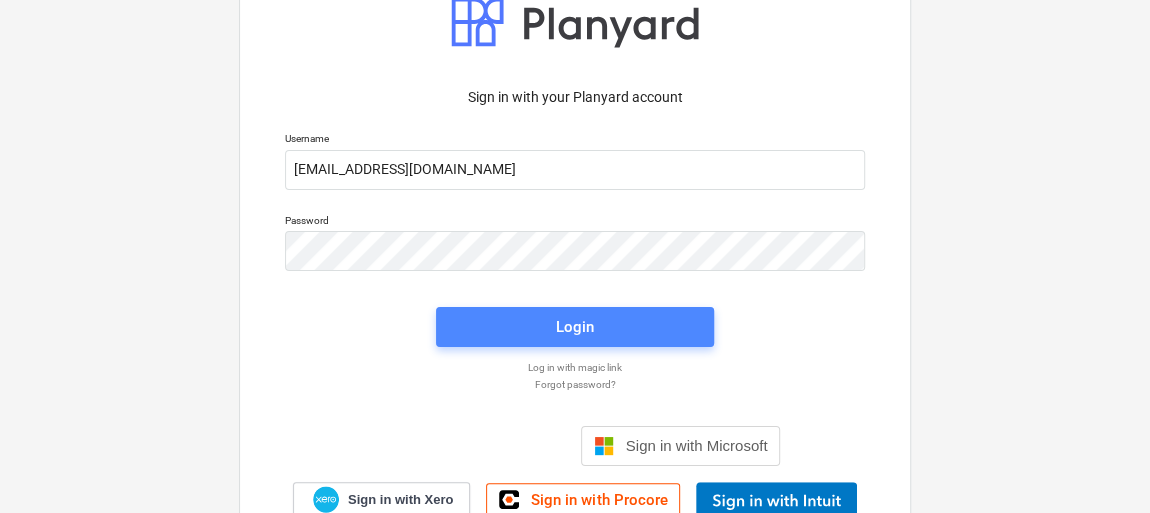 click on "Login" at bounding box center [575, 327] 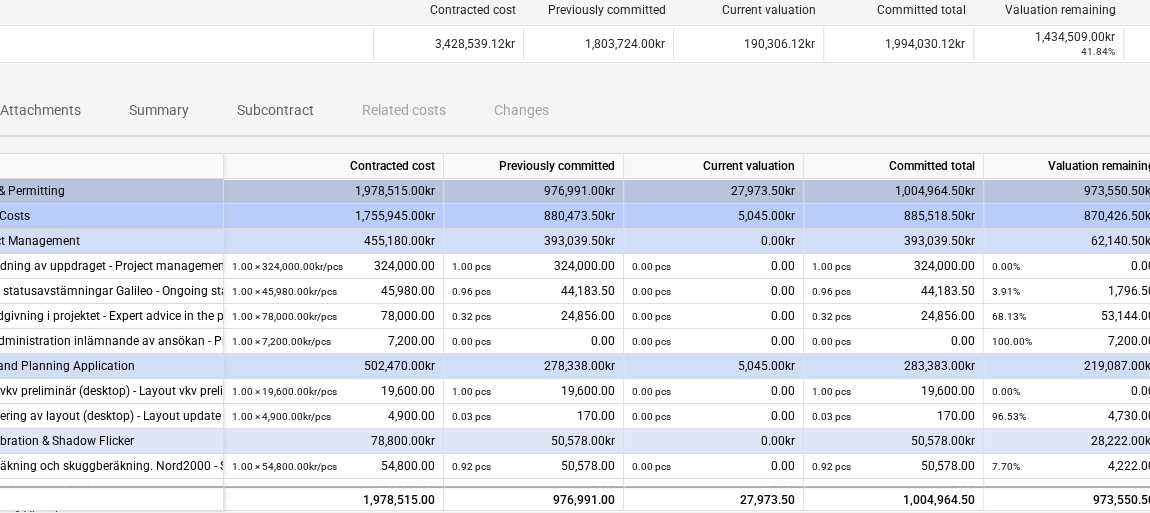 scroll, scrollTop: 266, scrollLeft: 166, axis: both 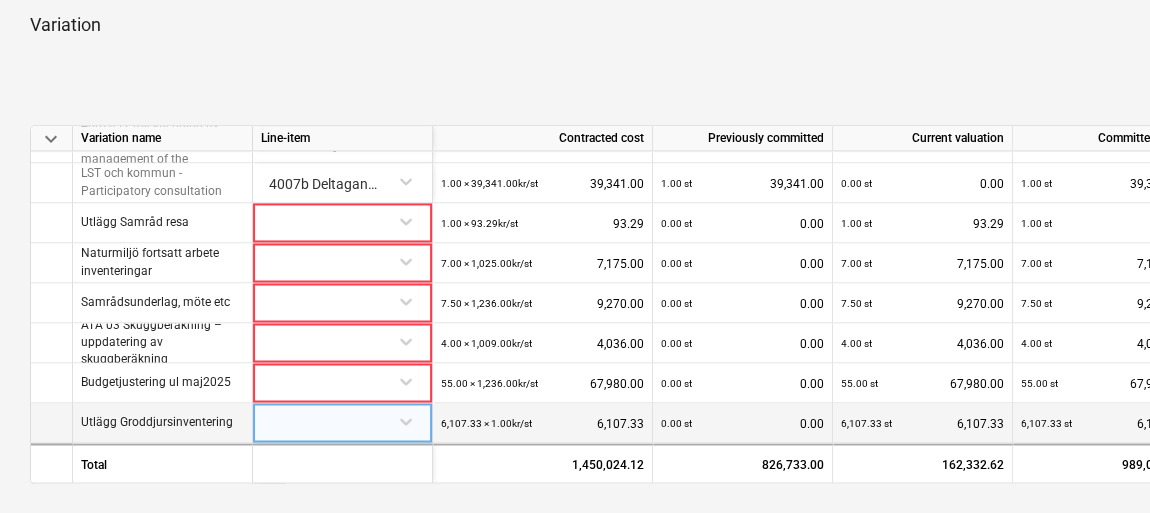 click at bounding box center [342, 420] 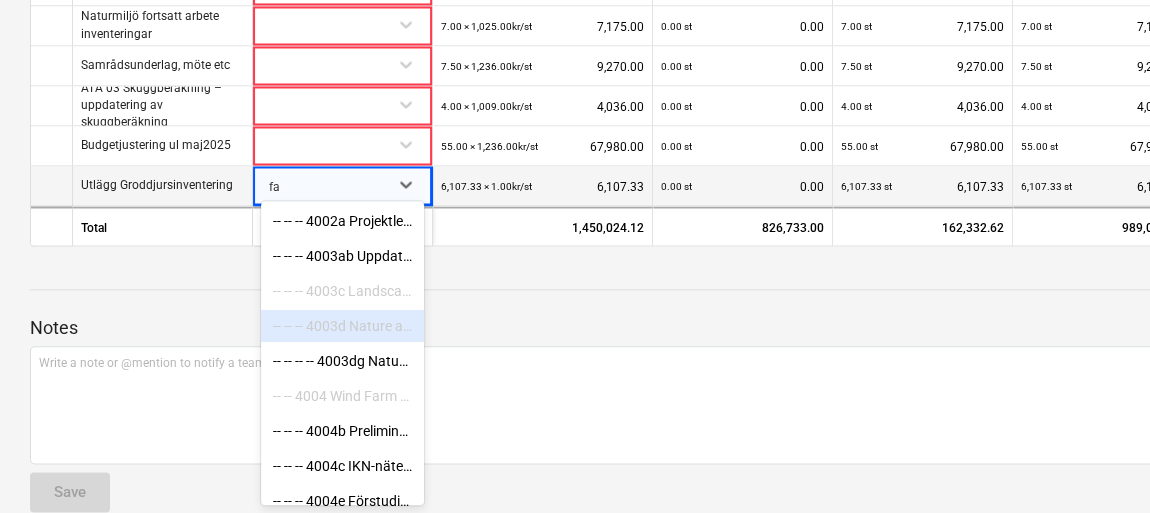 type on "f" 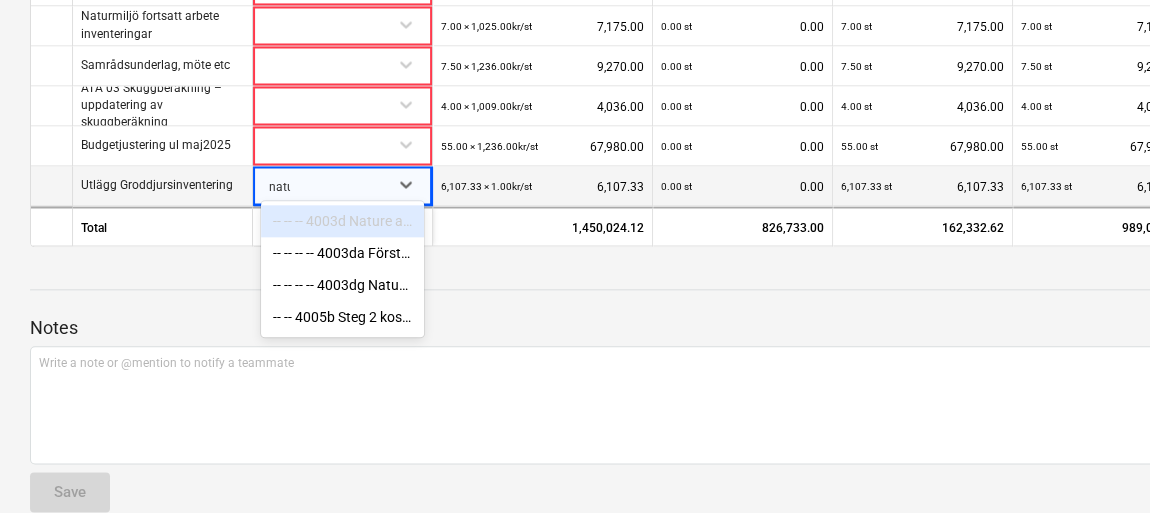 type on "natur" 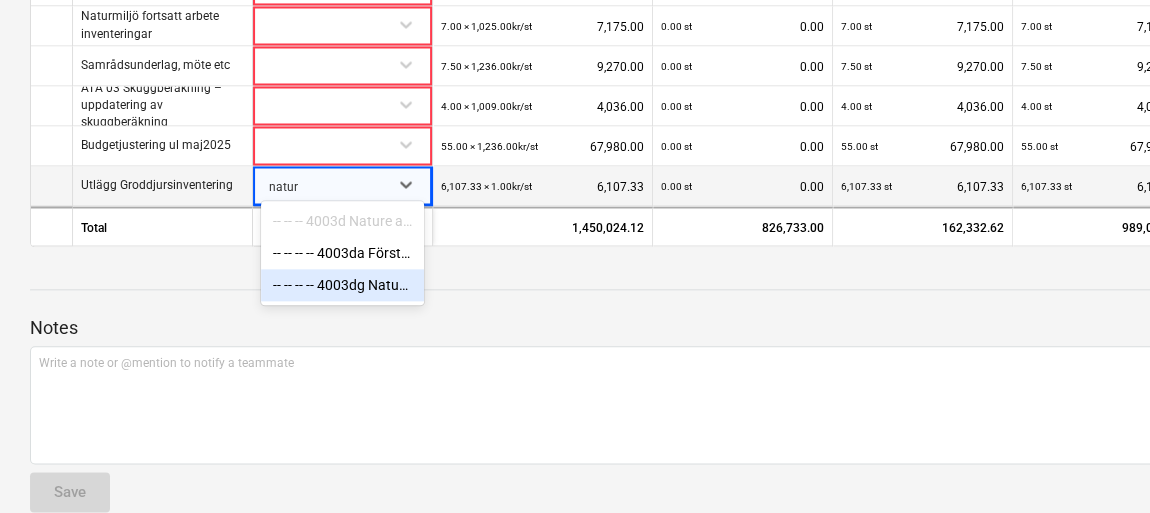 click on "-- -- -- --  4003dg Naturvärdesinventering - Natural value inventory" at bounding box center [342, 285] 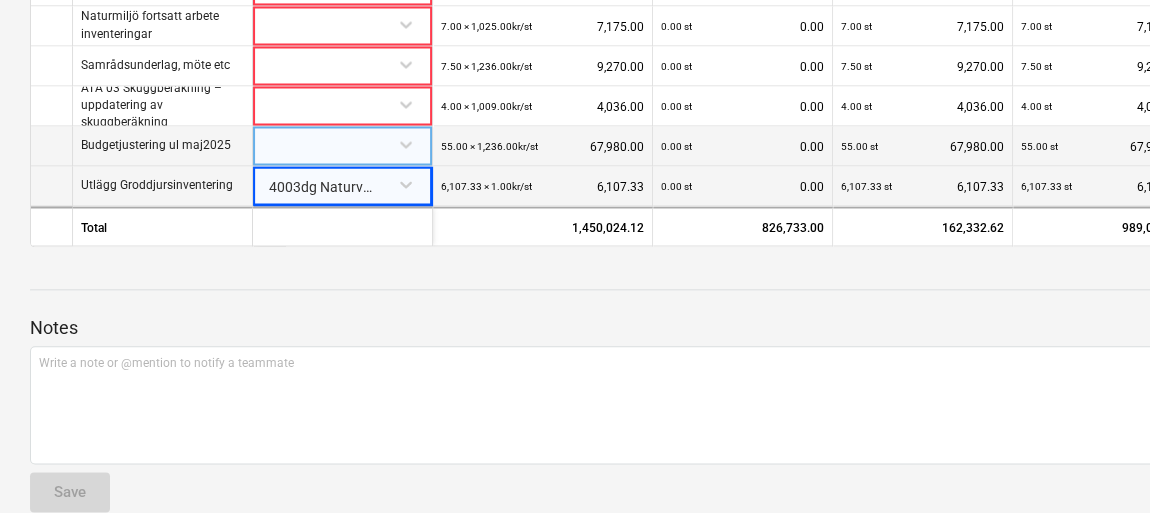 click at bounding box center (342, 143) 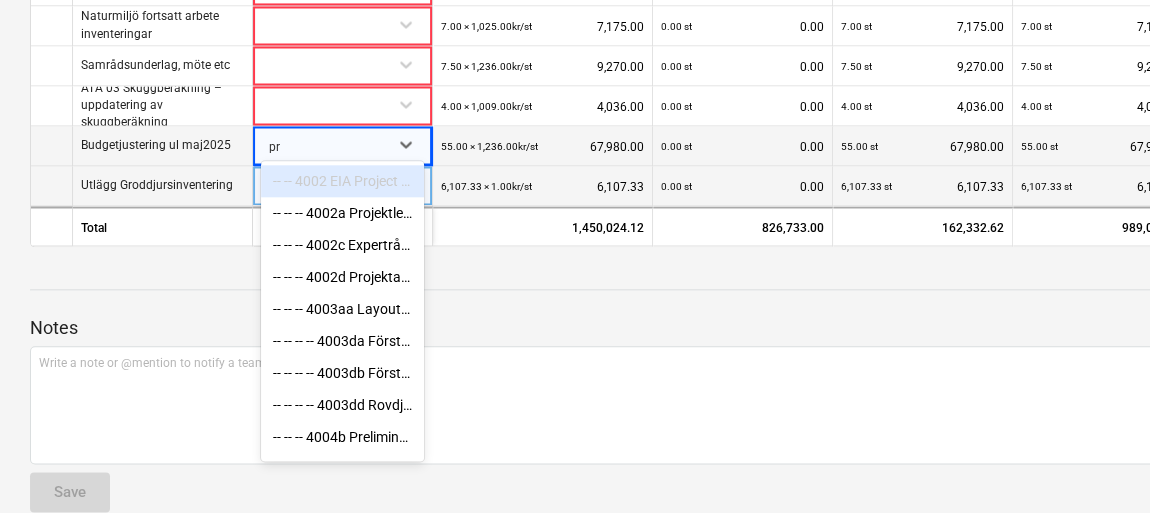 type on "pro" 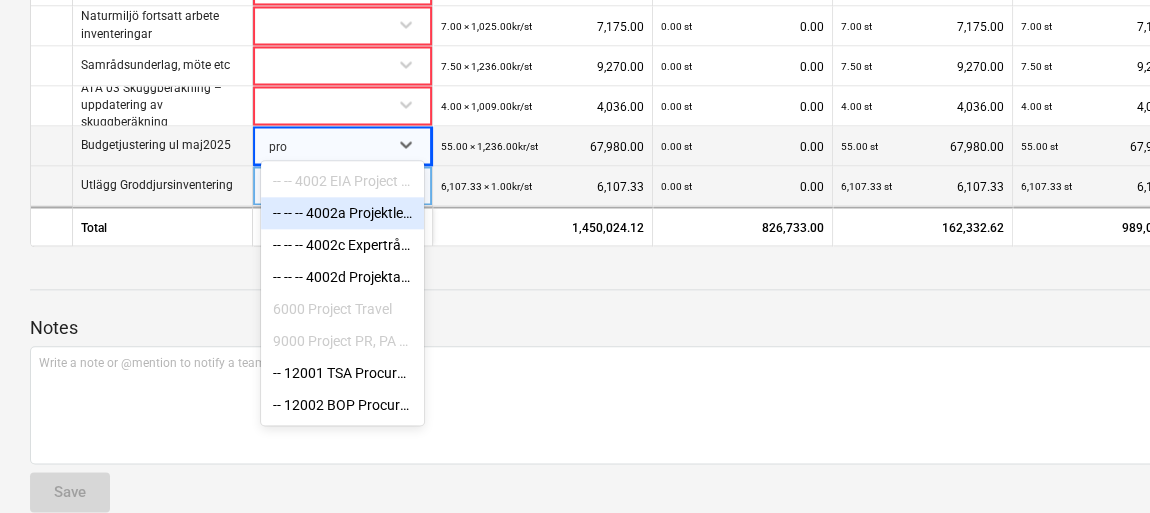 click on "-- -- --  4002a Projektledning av uppdraget - Project management of the assignment" at bounding box center [342, 213] 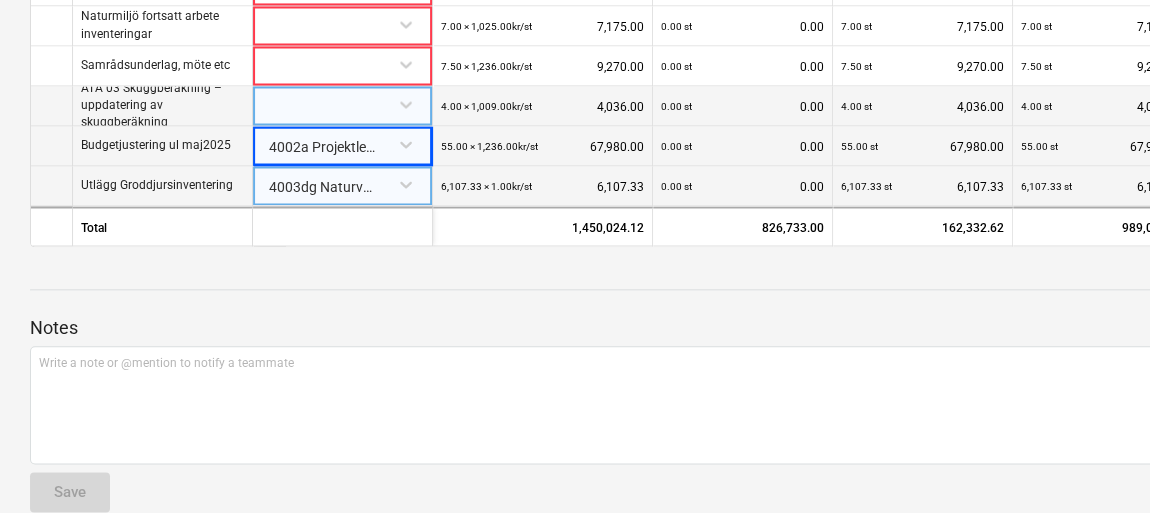 click at bounding box center [342, 103] 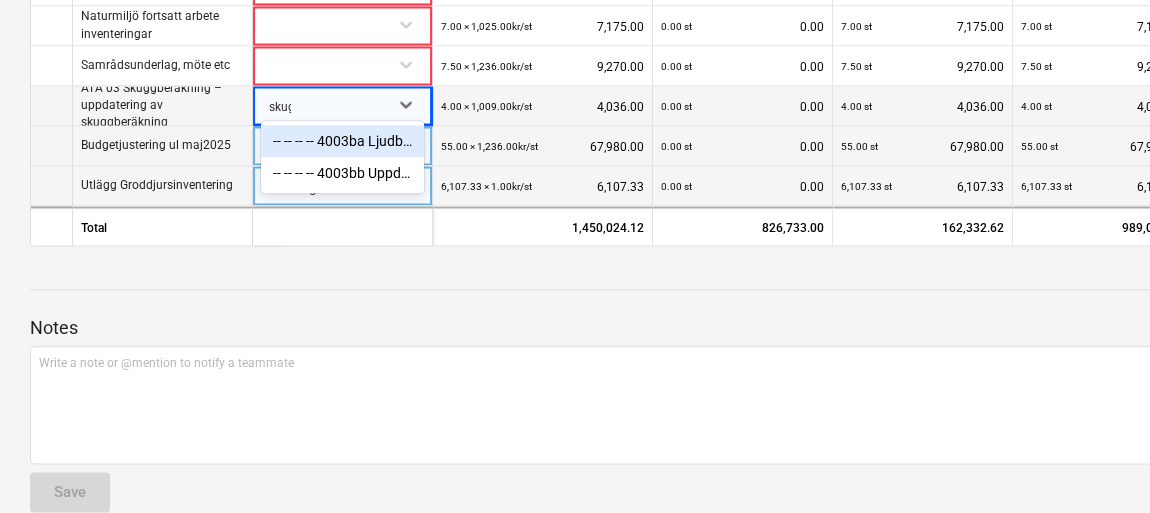 type on "skugg" 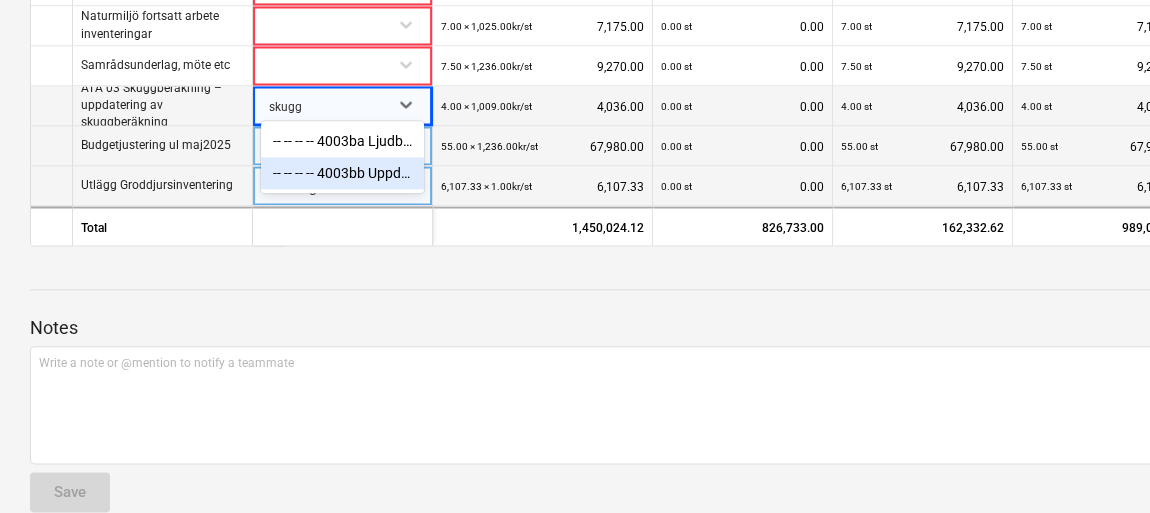 click on "-- -- -- --  4003bb Uppdatering ljudberäkning och skuggberäkning. Nord2000 - Update sound calculation and shadow calculation. Nord2000" at bounding box center [342, 173] 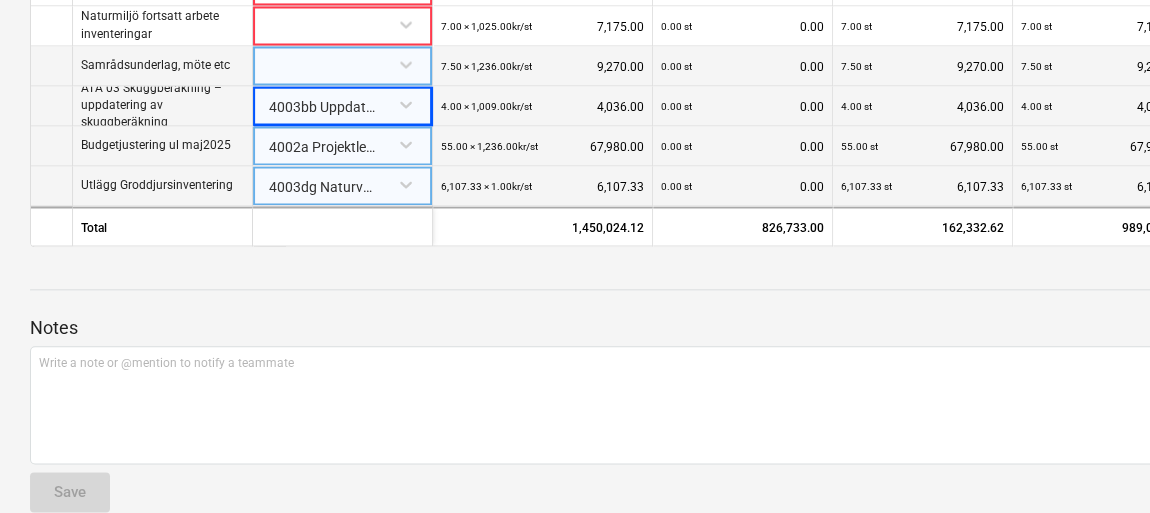 click at bounding box center [342, 63] 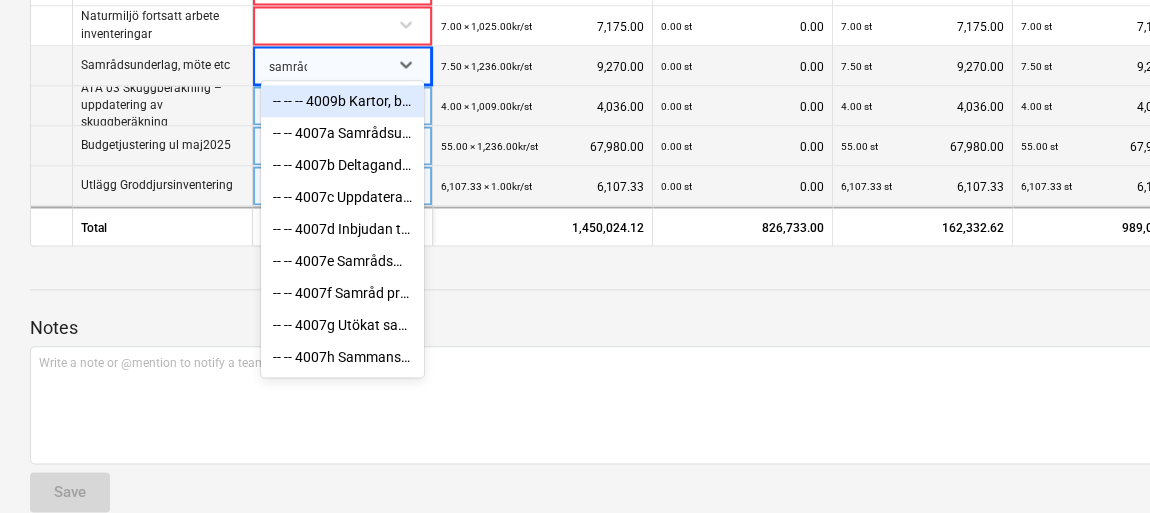 type on "samråds" 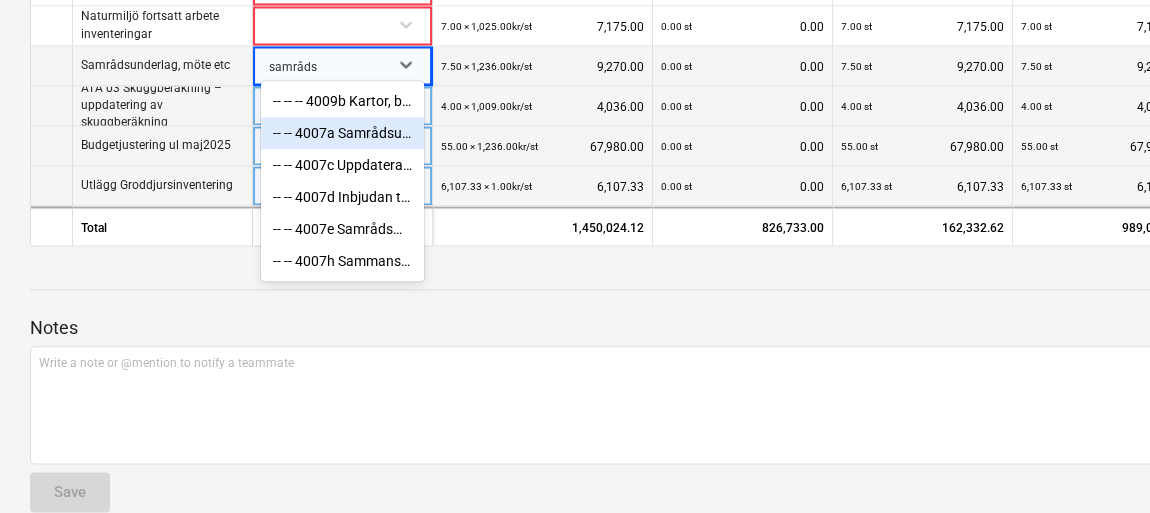 click on "-- --  4007a Samrådsunderlag myndigheter, LST och kommun mfl. - Consultation documents authorities, County Administrative Board and municipality, etc." at bounding box center [342, 133] 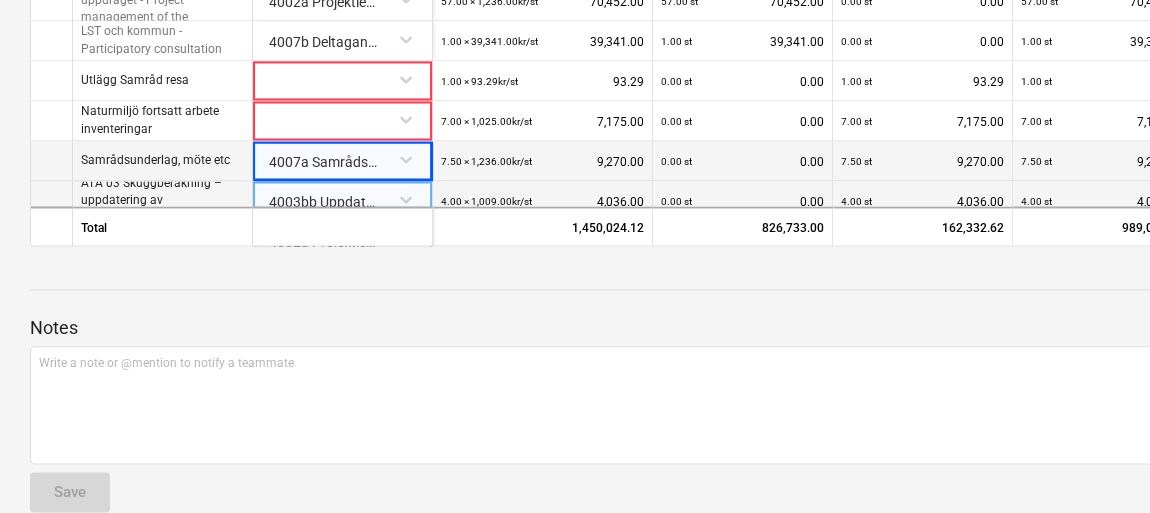 scroll, scrollTop: 1452, scrollLeft: 0, axis: vertical 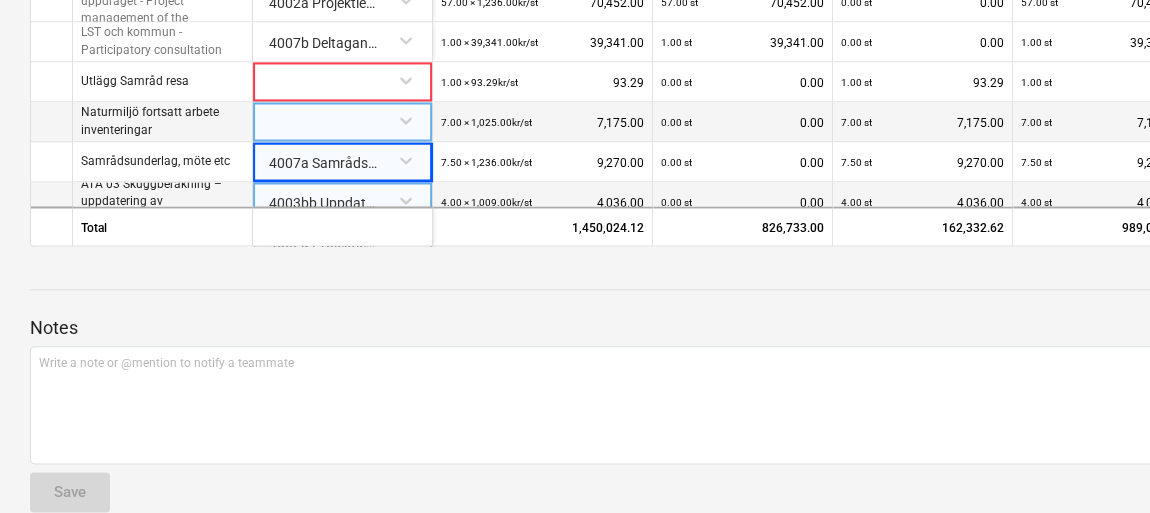 click at bounding box center [342, 119] 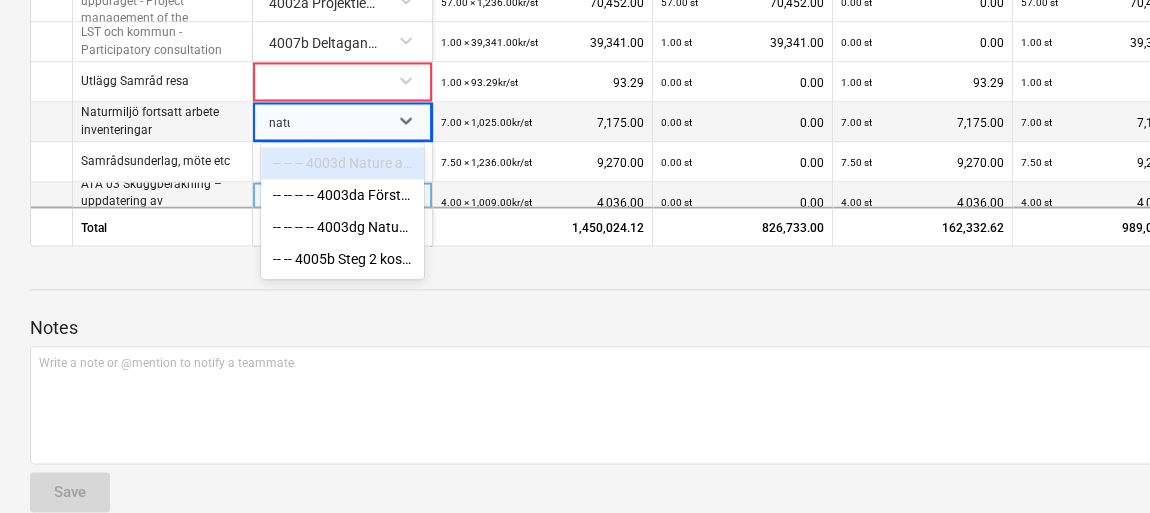 type on "natur" 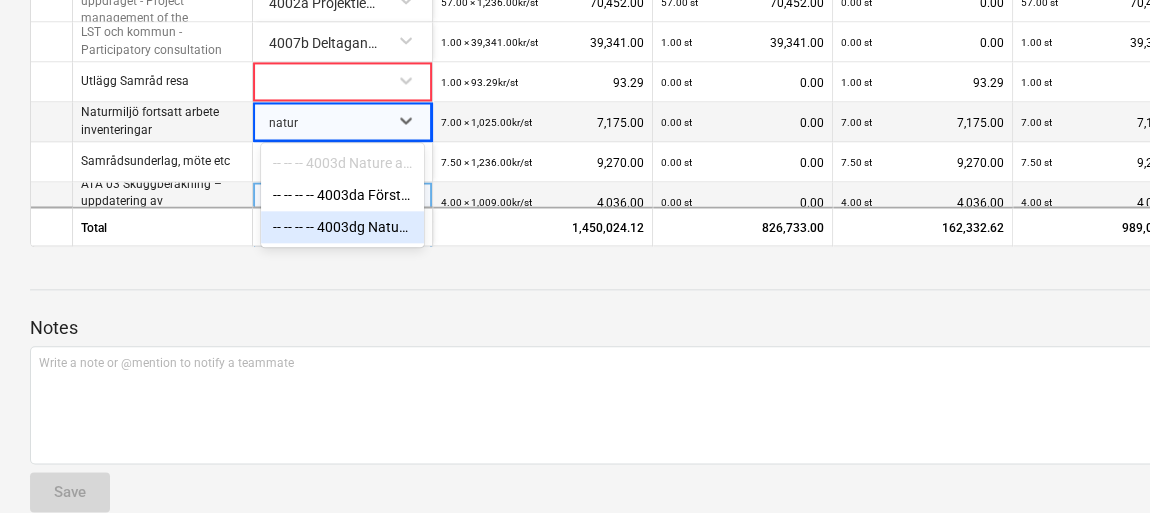 click on "-- -- -- --  4003dg Naturvärdesinventering - Natural value inventory" at bounding box center [342, 227] 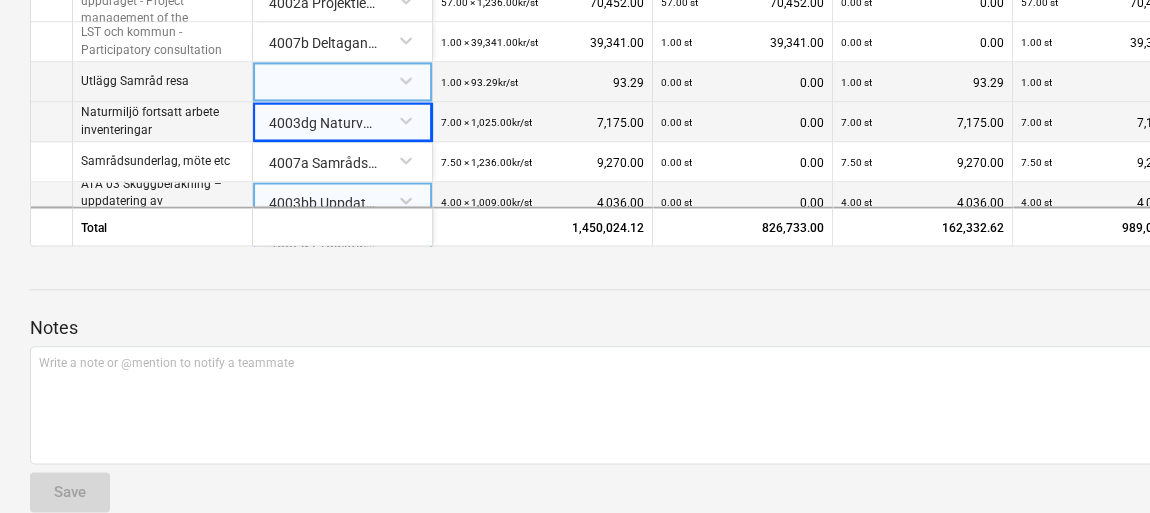 click at bounding box center [342, 79] 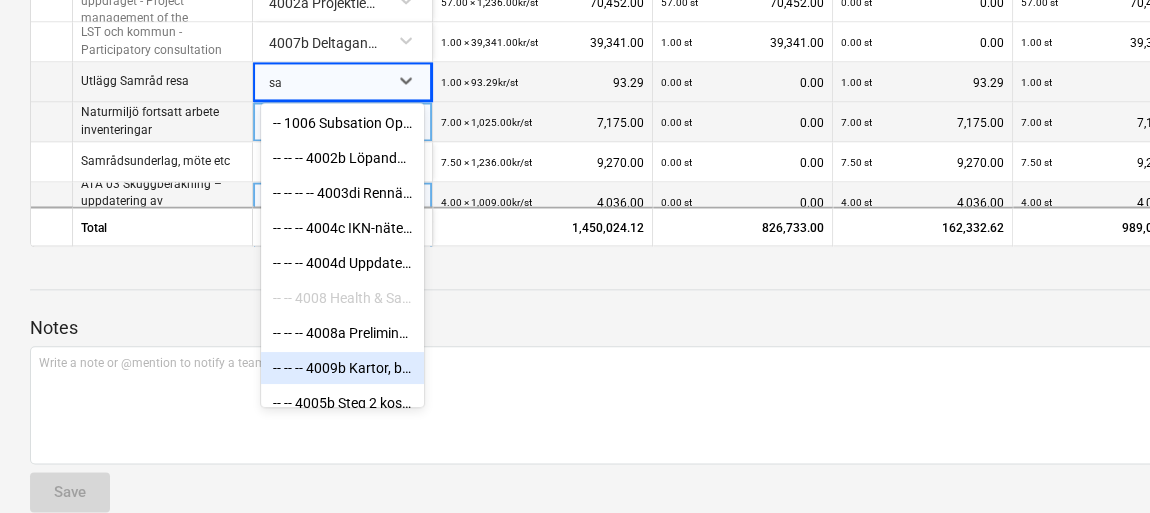 type on "s" 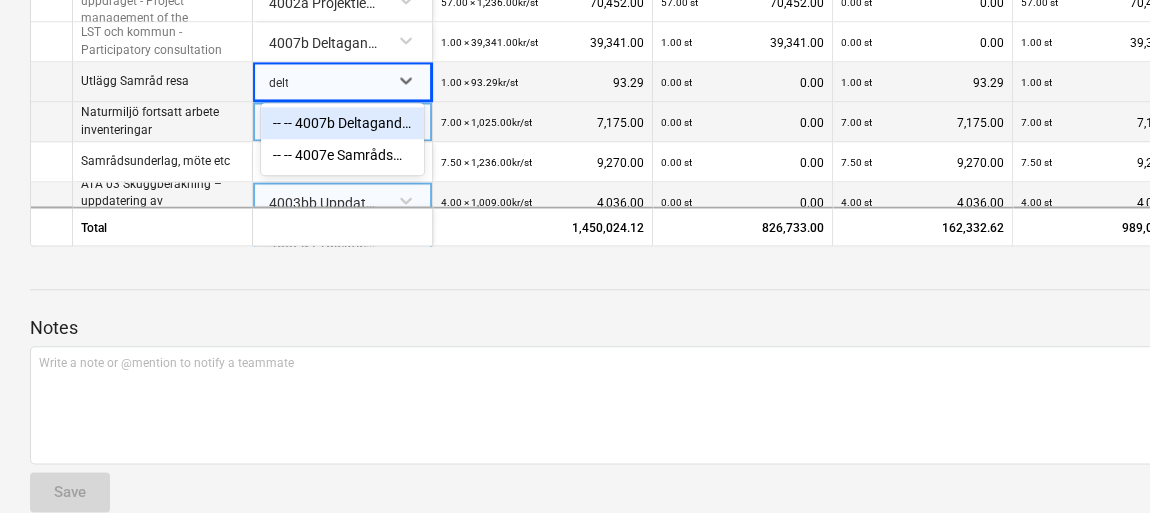type on "delta" 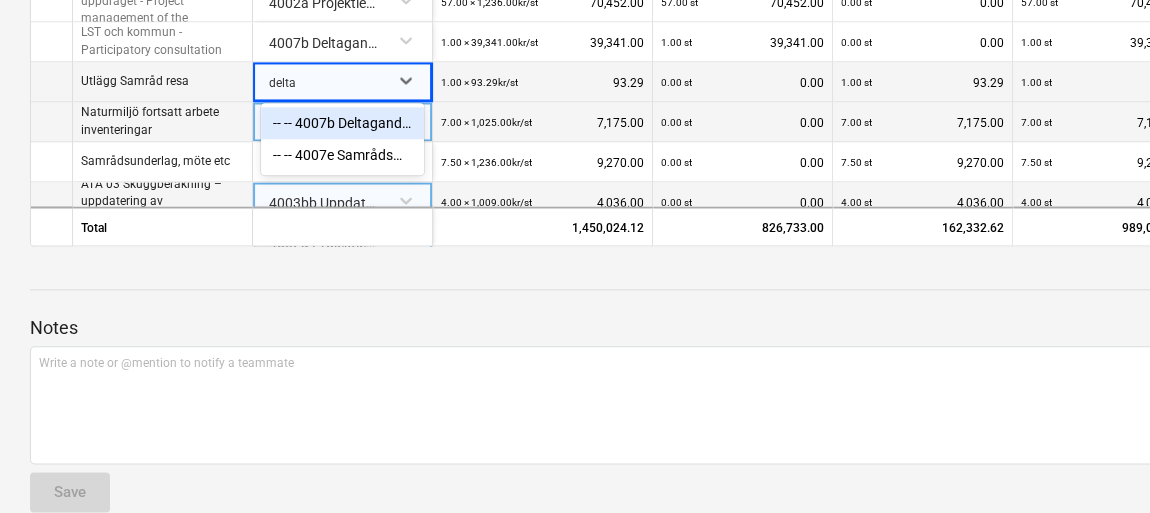 click on "-- --  4007b Deltagande samråd LST och kommun - Participatory consultation County board and municipality" at bounding box center [342, 123] 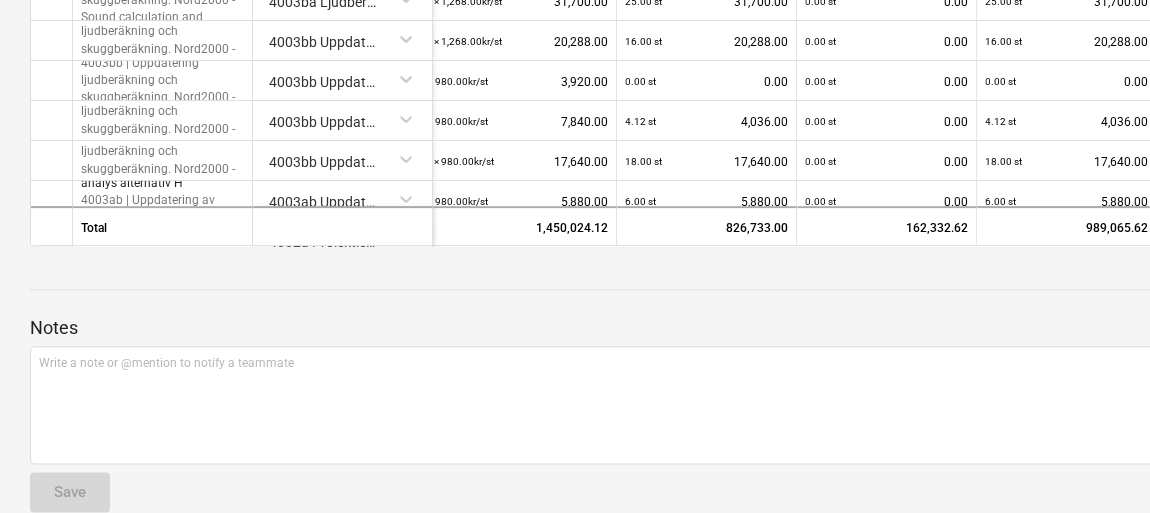 scroll, scrollTop: 0, scrollLeft: 41, axis: horizontal 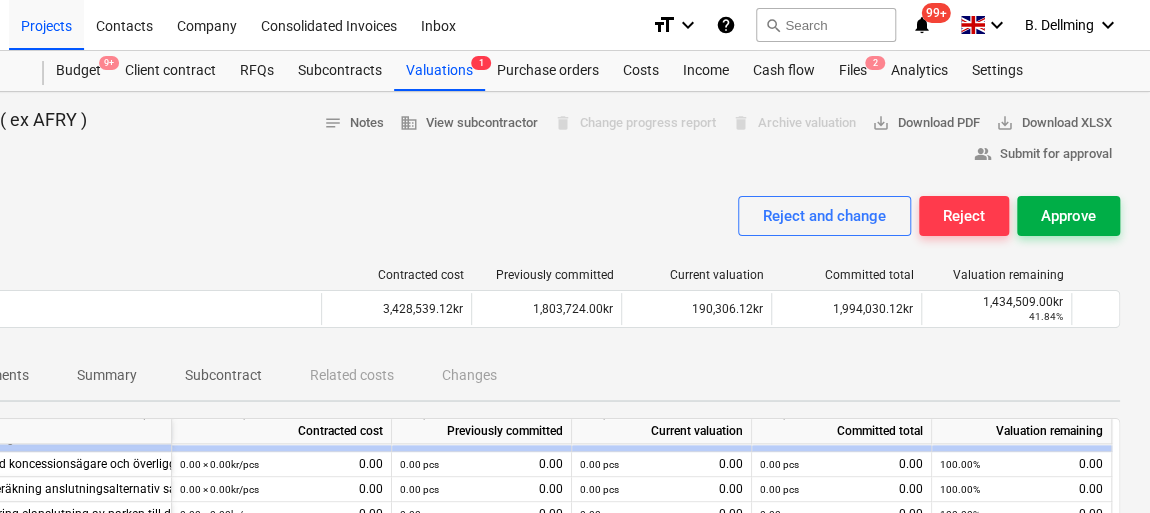 click on "Approve" at bounding box center [1068, 216] 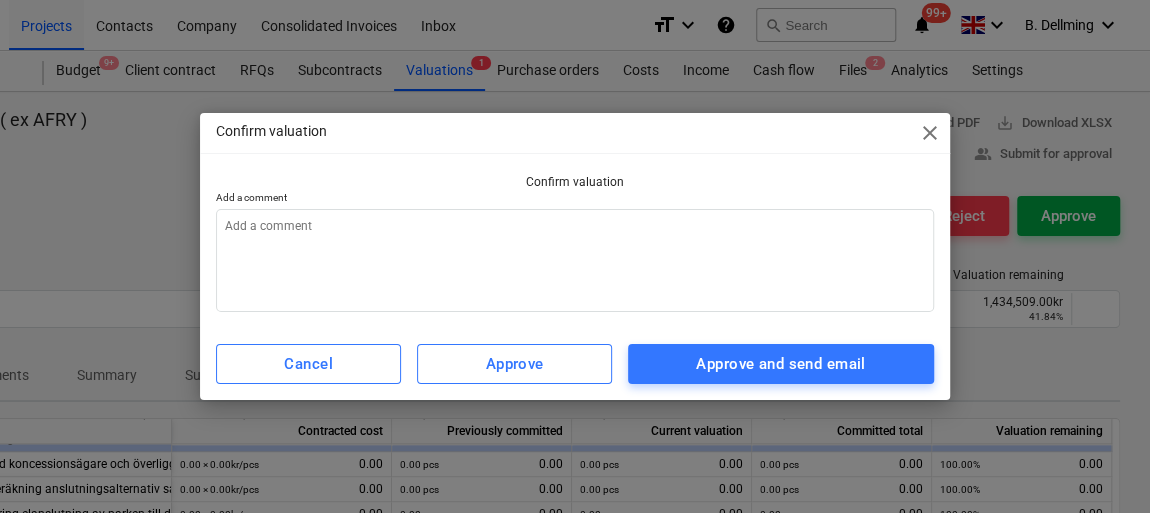 scroll, scrollTop: 0, scrollLeft: 211, axis: horizontal 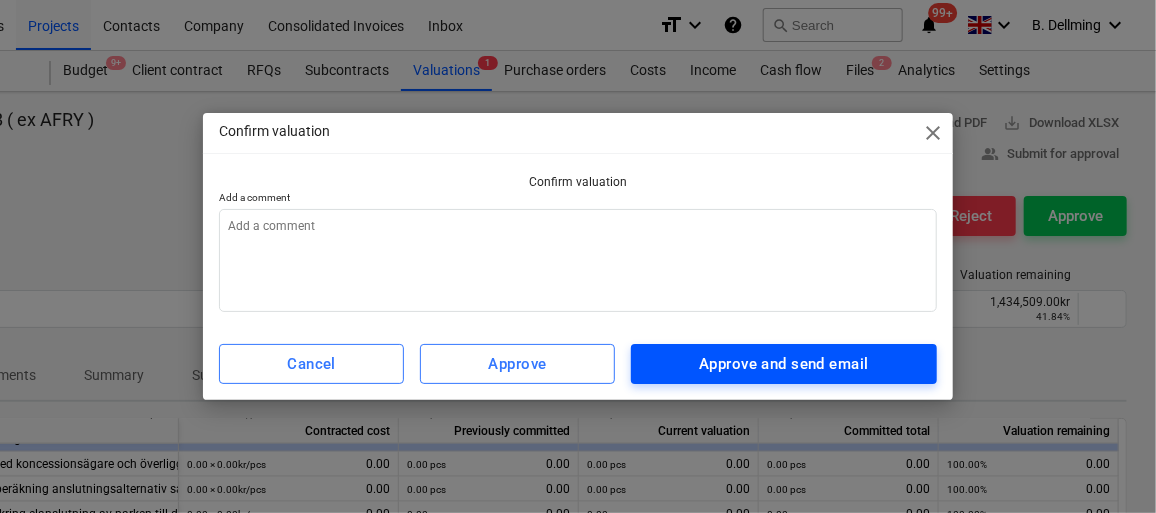 click on "Approve and send email" at bounding box center (783, 364) 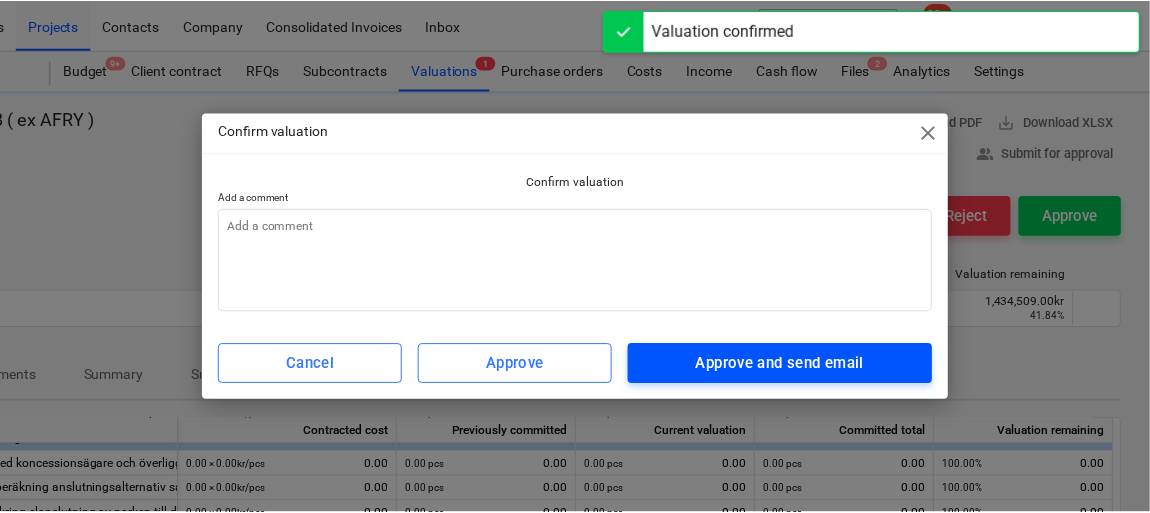 scroll, scrollTop: 0, scrollLeft: 0, axis: both 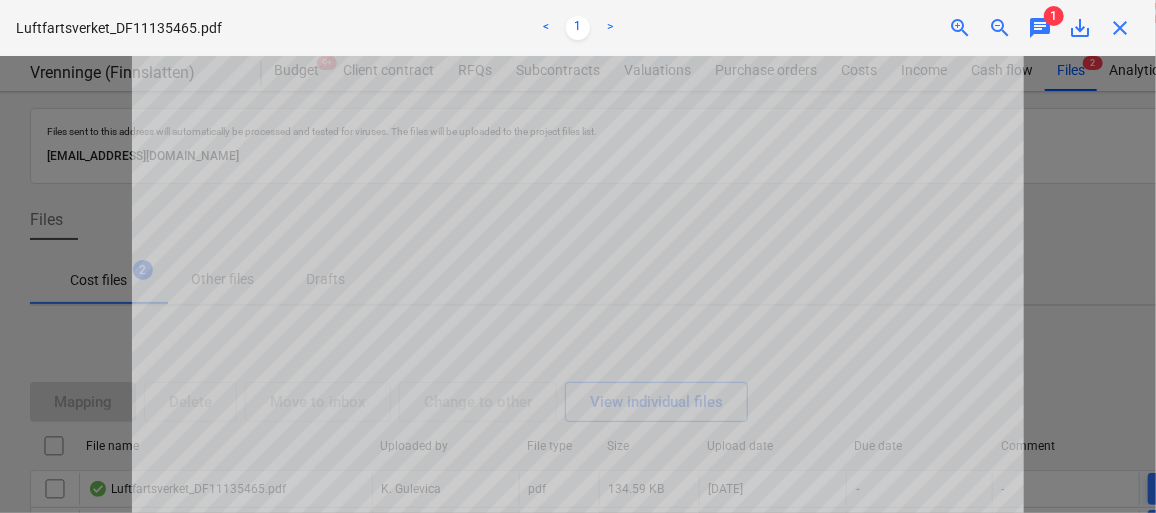 click on "close" at bounding box center (1120, 28) 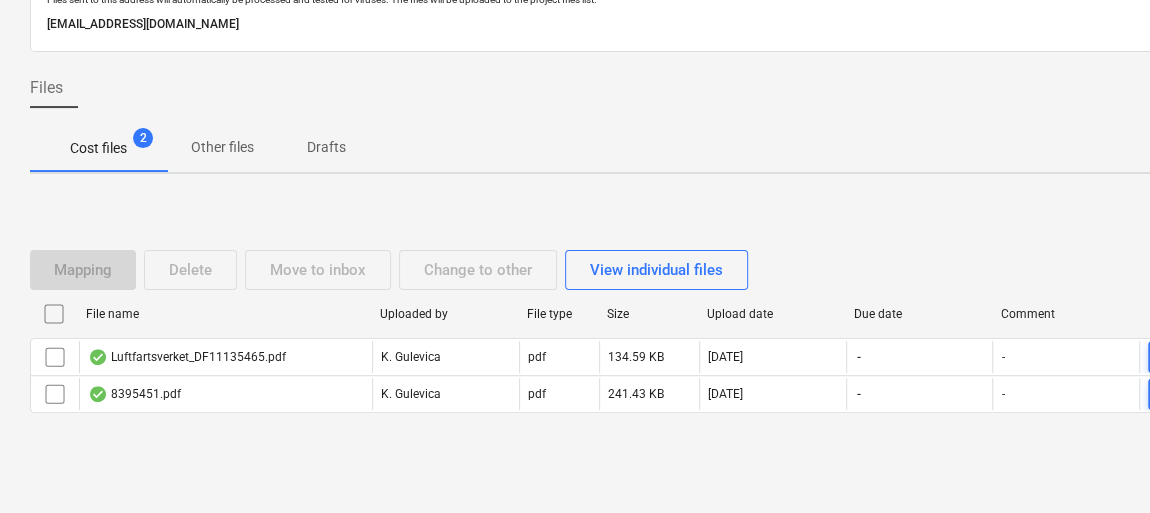 scroll, scrollTop: 139, scrollLeft: 0, axis: vertical 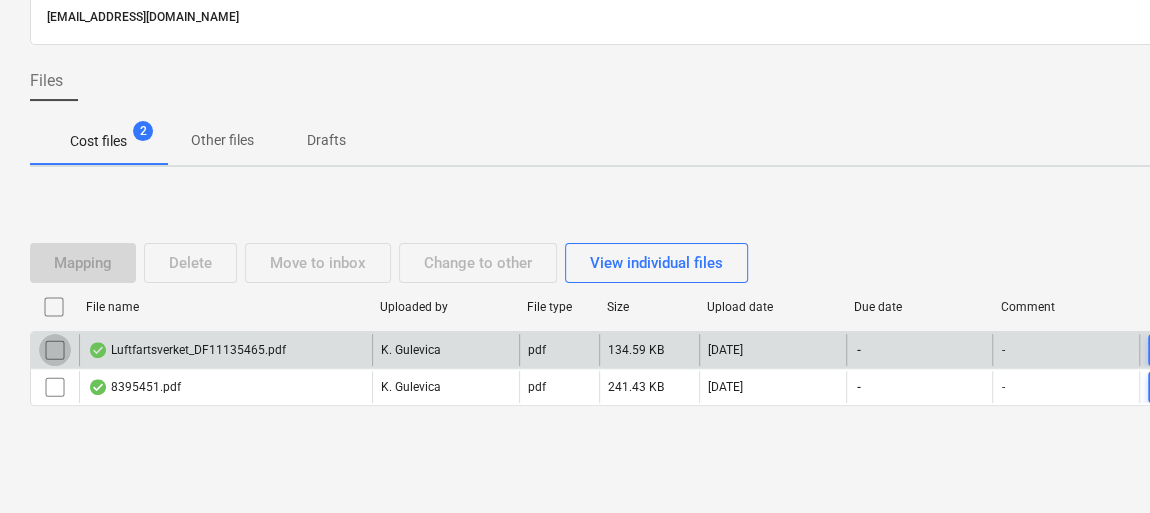 click at bounding box center [55, 350] 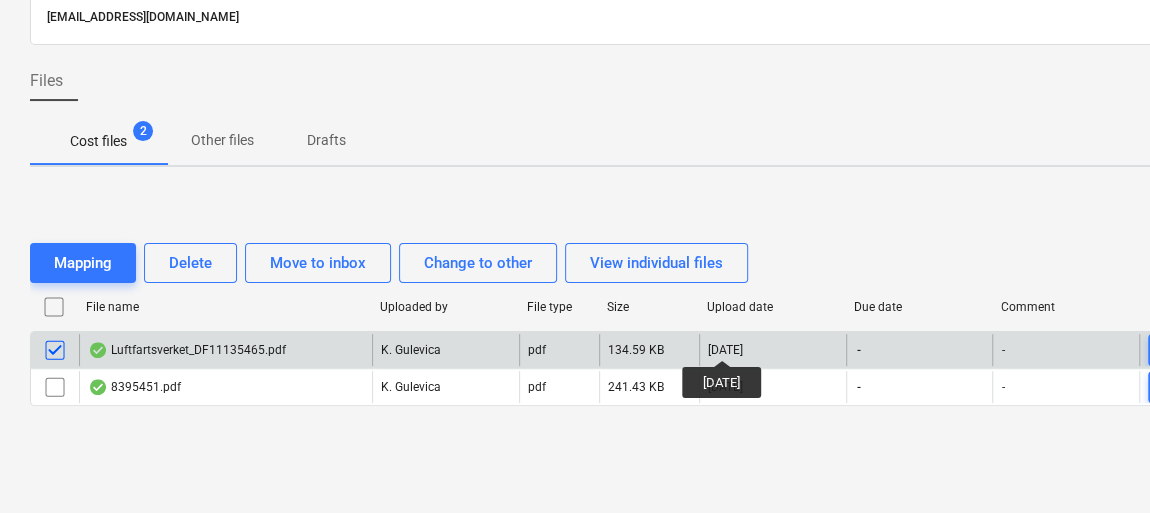 click on "[DATE]" at bounding box center [725, 350] 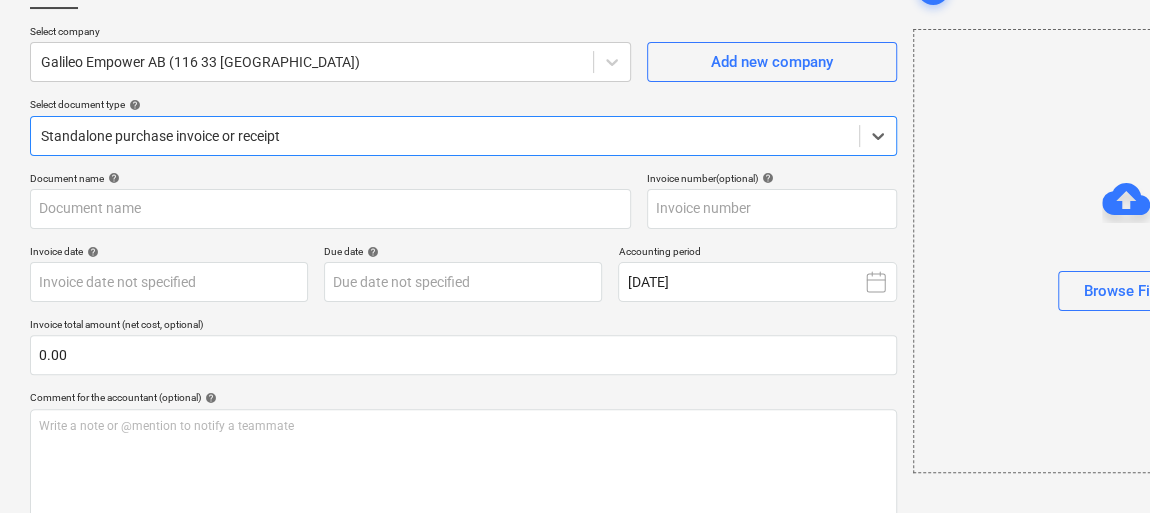 type on "DF11135465" 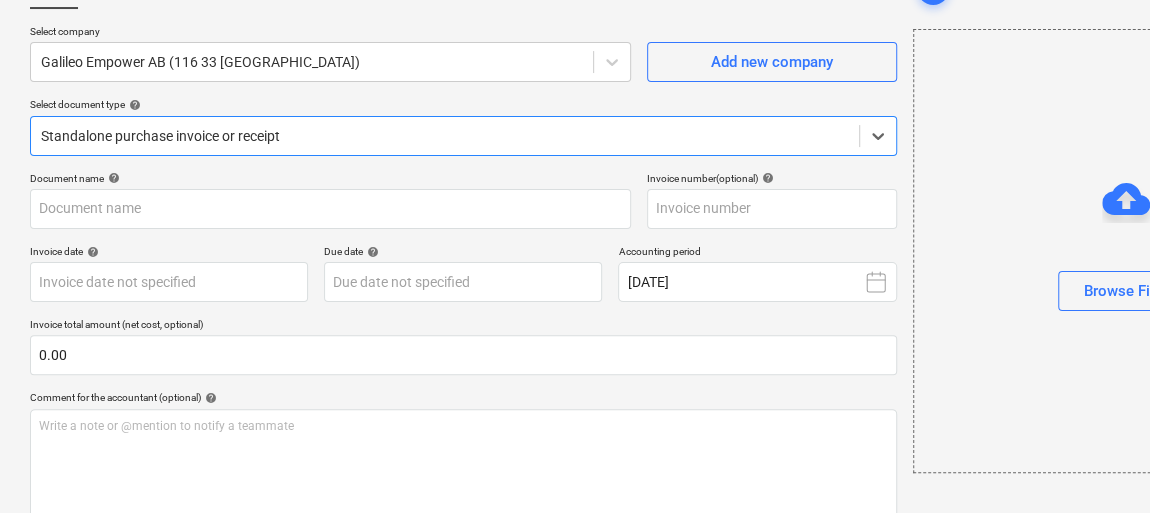 type on "DF11135465" 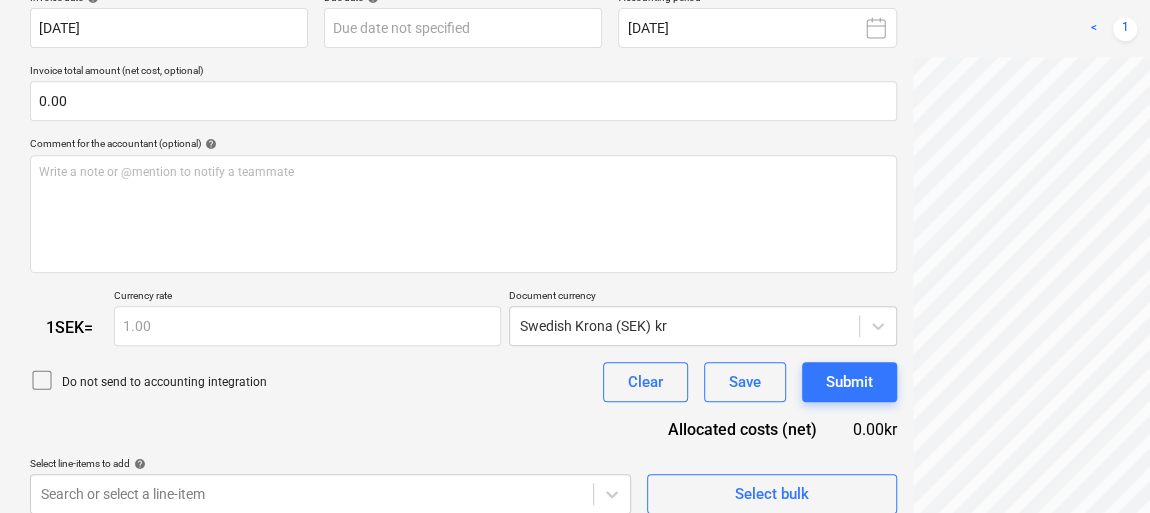 scroll, scrollTop: 409, scrollLeft: 0, axis: vertical 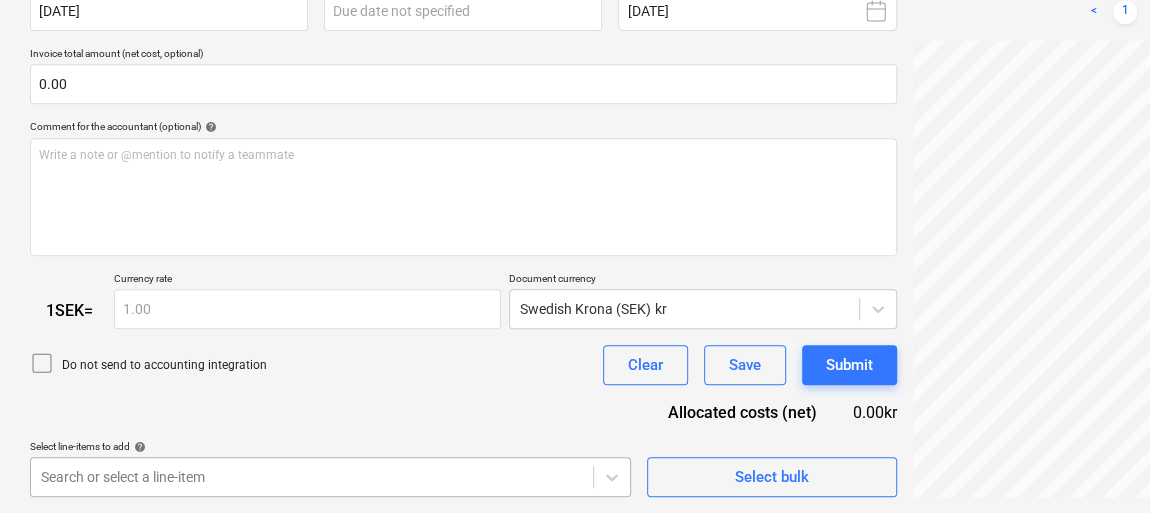 click on "Sales Projects Contacts Company Consolidated Invoices Inbox format_size keyboard_arrow_down help search Search notifications 99+ keyboard_arrow_down B. Dellming keyboard_arrow_down Vrenninge (Finnslatten) Budget 9+ Client contract RFQs Subcontracts Valuations Purchase orders Costs Income Cash flow Files 2 Analytics Settings Create new document Select company Galileo Empower AB (116 33 [GEOGRAPHIC_DATA])  Add new company Select document type help   Select is focused ,type to refine list, press Down to open the menu,  Standalone purchase invoice or receipt Document name help DF11135465 Invoice number  (optional) help DF11135465 Invoice date help [DATE] [DATE] Press the down arrow key to interact with the calendar and
select a date. Press the question mark key to get the keyboard shortcuts for changing dates. Due date help Press the down arrow key to interact with the calendar and
select a date. Press the question mark key to get the keyboard shortcuts for changing dates. Accounting period [DATE] <" at bounding box center [575, -154] 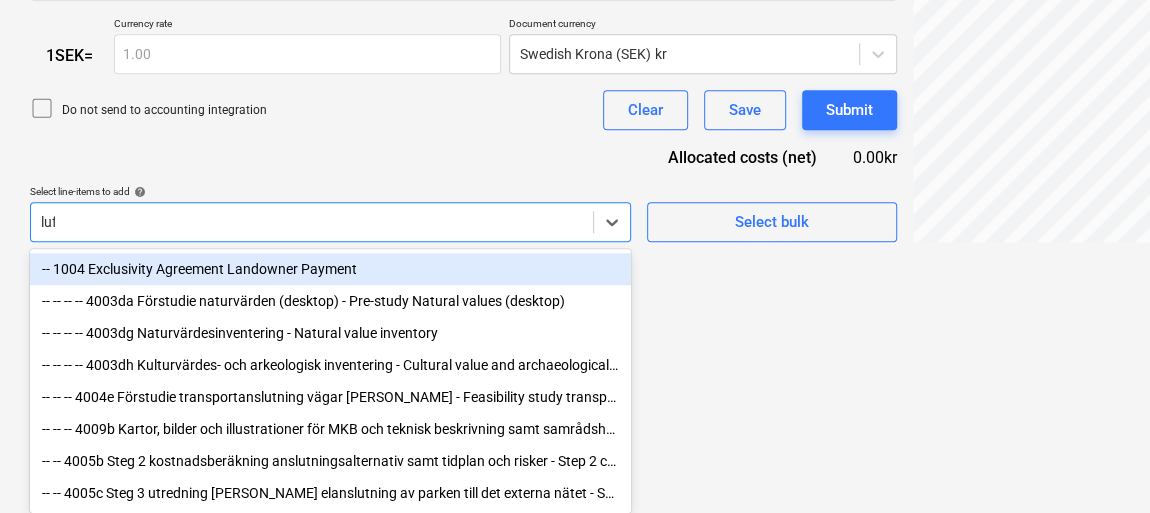 scroll, scrollTop: 442, scrollLeft: 0, axis: vertical 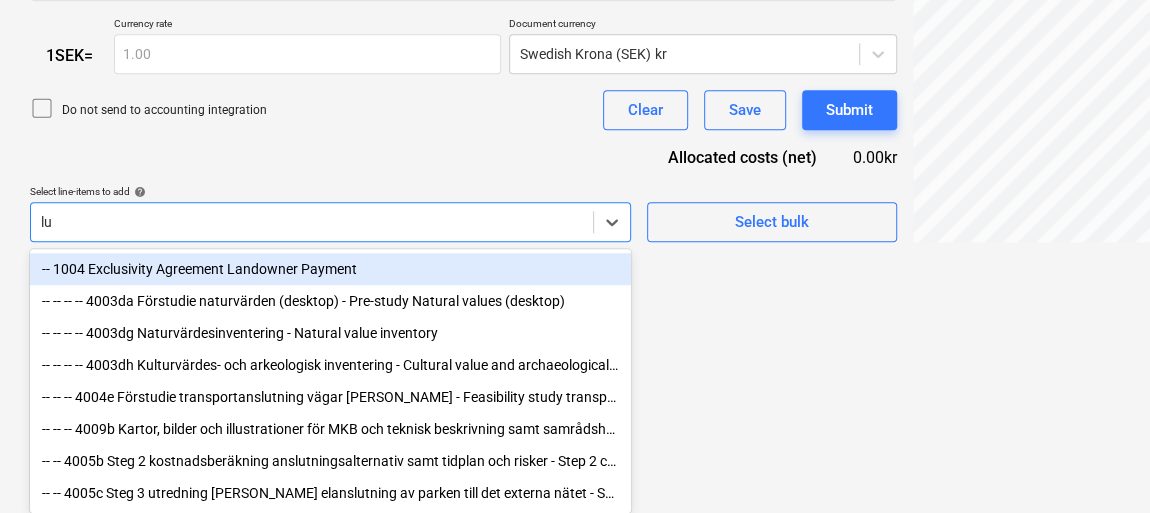 type on "l" 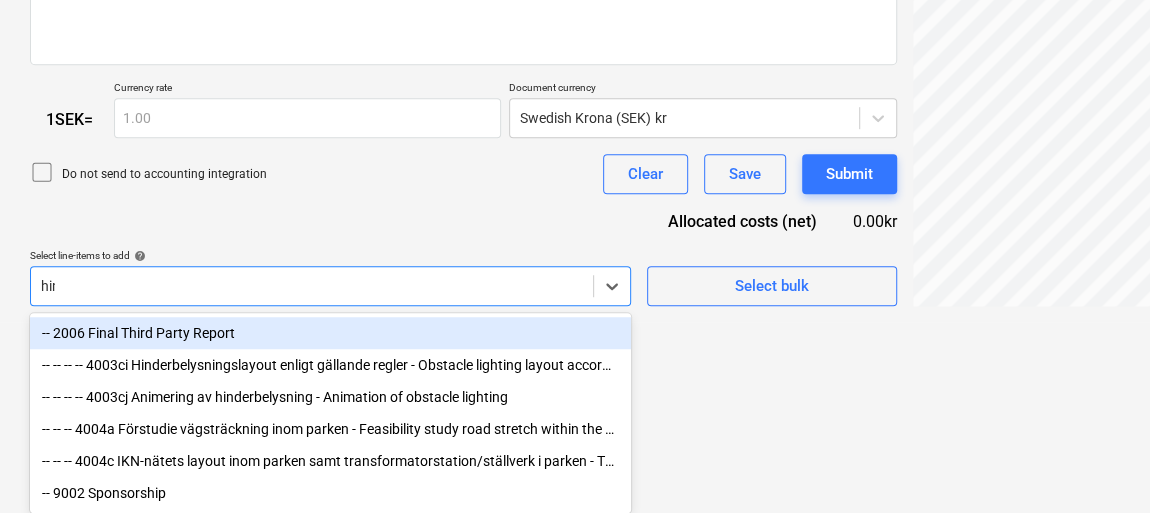 scroll, scrollTop: 475, scrollLeft: 0, axis: vertical 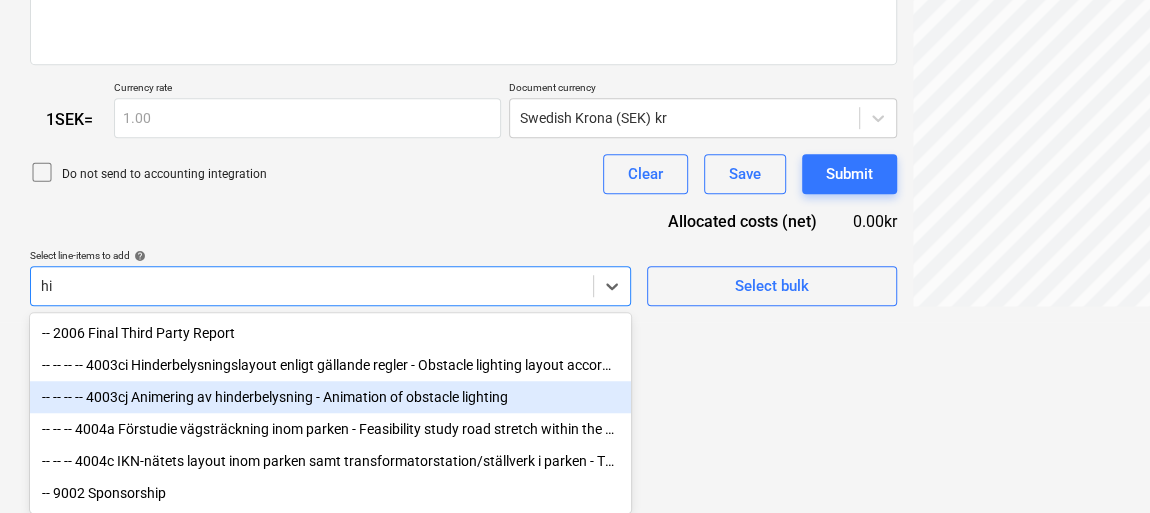 type on "h" 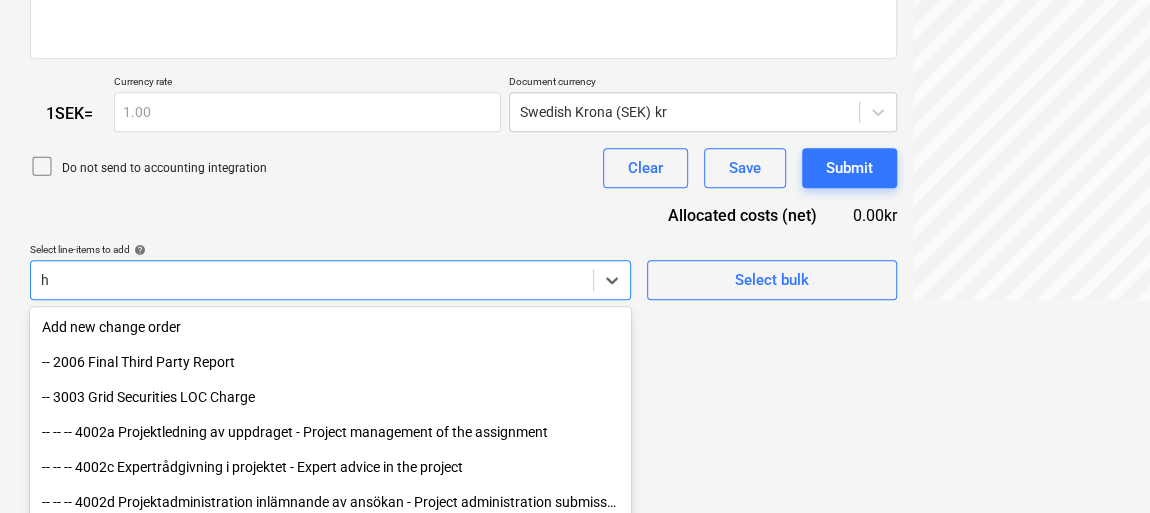 scroll, scrollTop: 705, scrollLeft: 0, axis: vertical 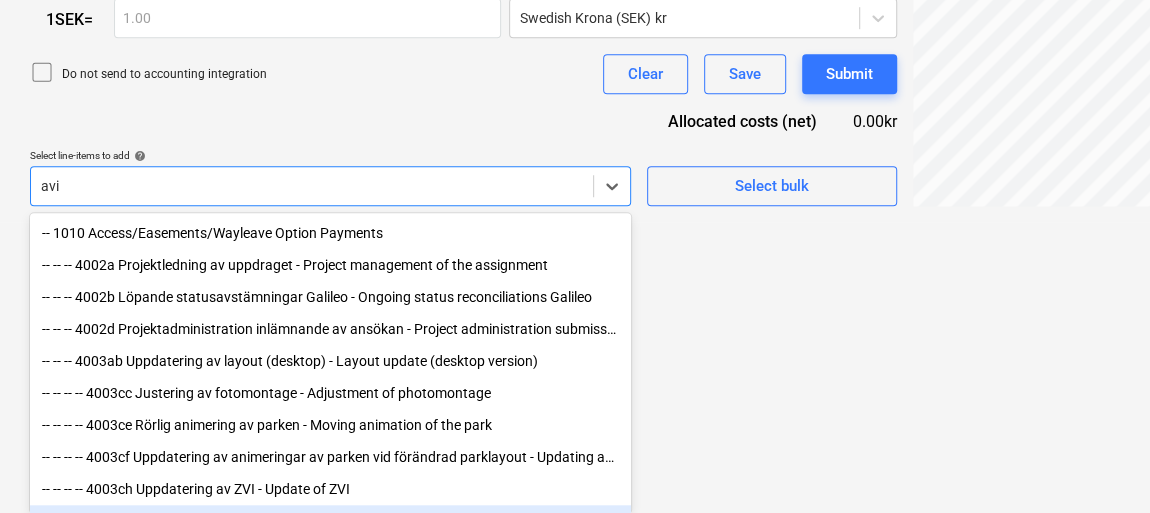 type on "avia" 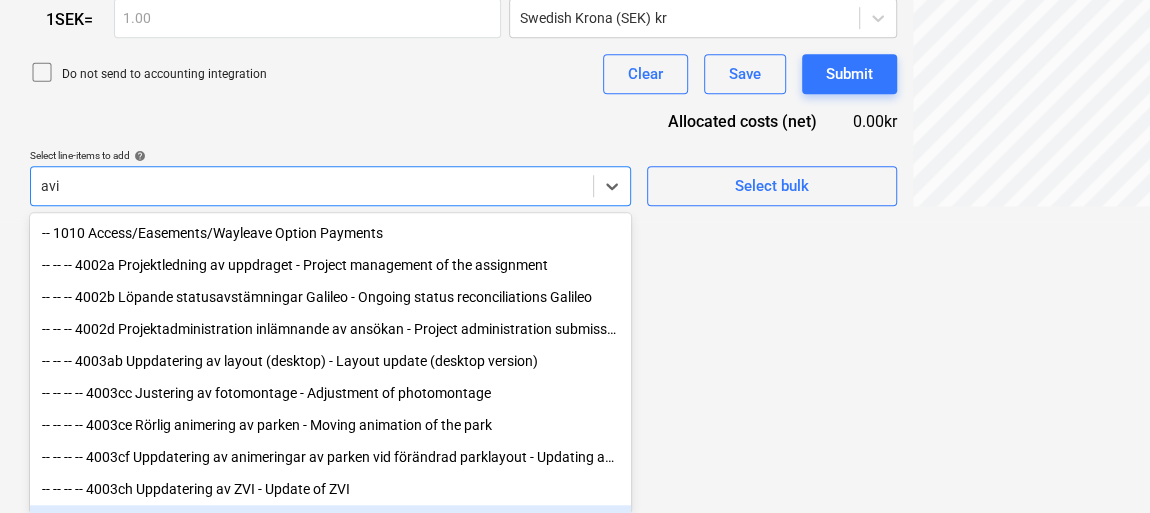 scroll, scrollTop: 475, scrollLeft: 0, axis: vertical 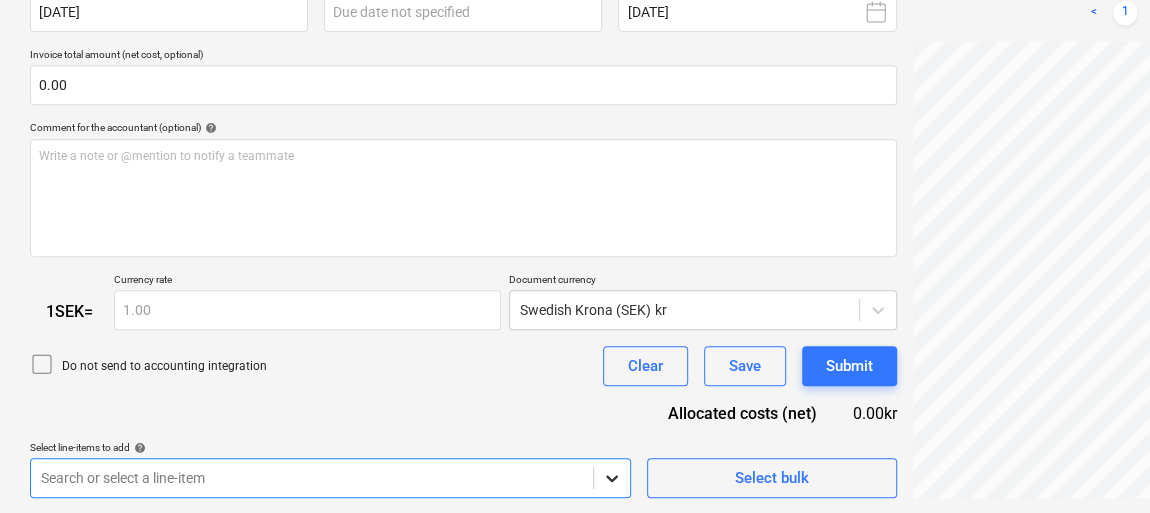 click on "Document name help DF11135465 Invoice number  (optional) help DF11135465 Invoice date help [DATE] [DATE] Press the down arrow key to interact with the calendar and
select a date. Press the question mark key to get the keyboard shortcuts for changing dates. Due date help Press the down arrow key to interact with the calendar and
select a date. Press the question mark key to get the keyboard shortcuts for changing dates. Accounting period [DATE] Invoice total amount (net cost, optional) 0.00 Comment for the accountant (optional) help Write a note or @mention to notify a teammate ﻿ 1  SEK  = Currency rate 1.00 Document currency Swedish Krona (SEK) kr Do not send to accounting integration Clear Save Submit Allocated costs (net) 0.00kr Select line-items to add help   Select is focused ,type to refine list, press Down to open the menu,  Search or select a line-item Select bulk" at bounding box center [463, 200] 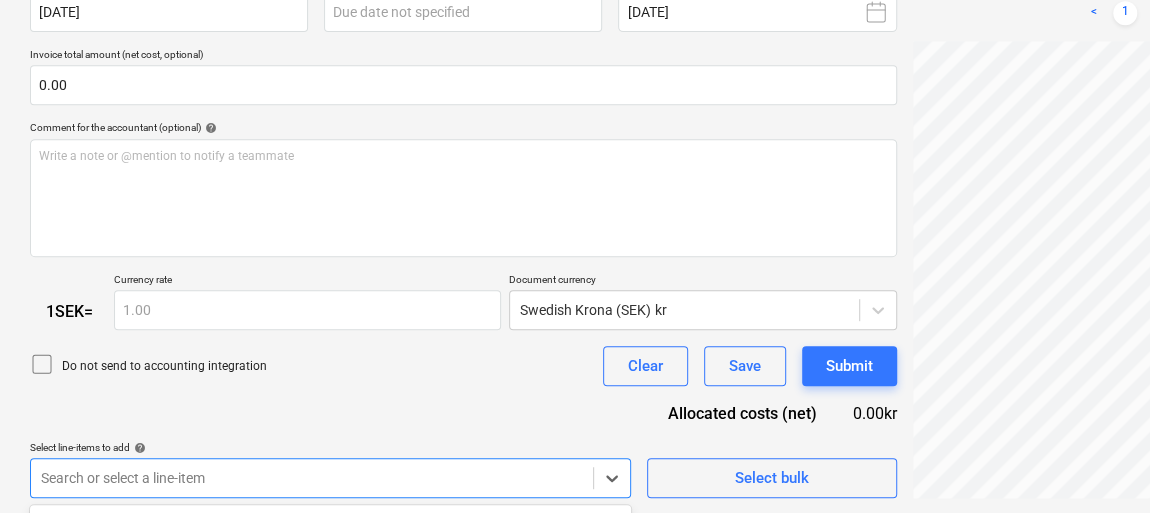 scroll, scrollTop: 705, scrollLeft: 0, axis: vertical 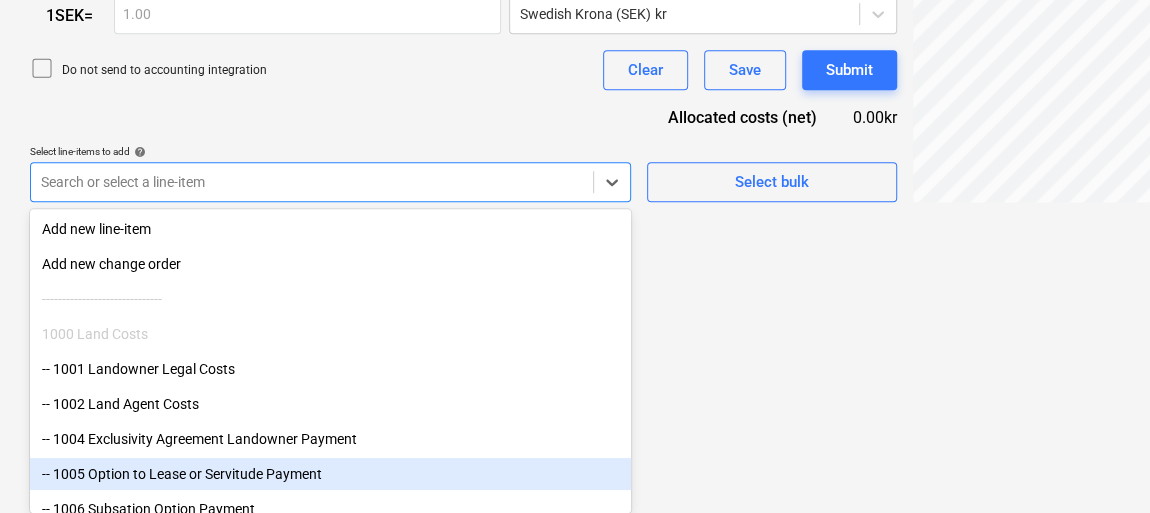 click on "Sales Projects Contacts Company Consolidated Invoices Inbox format_size keyboard_arrow_down help search Search notifications 99+ keyboard_arrow_down B. Dellming keyboard_arrow_down Vrenninge (Finnslatten) Budget 9+ Client contract RFQs Subcontracts Valuations Purchase orders Costs Income Cash flow Files 2 Analytics Settings Create new document Select company Galileo Empower AB (116 33 [GEOGRAPHIC_DATA])  Add new company Select document type help Standalone purchase invoice or receipt Document name help DF11135465 Invoice number  (optional) help DF11135465 Invoice date help [DATE] [DATE] Press the down arrow key to interact with the calendar and
select a date. Press the question mark key to get the keyboard shortcuts for changing dates. Due date help Press the down arrow key to interact with the calendar and
select a date. Press the question mark key to get the keyboard shortcuts for changing dates. Accounting period [DATE] Invoice total amount (net cost, optional) 0.00 help ﻿ 1  SEK  = 1.00 <" at bounding box center [575, -449] 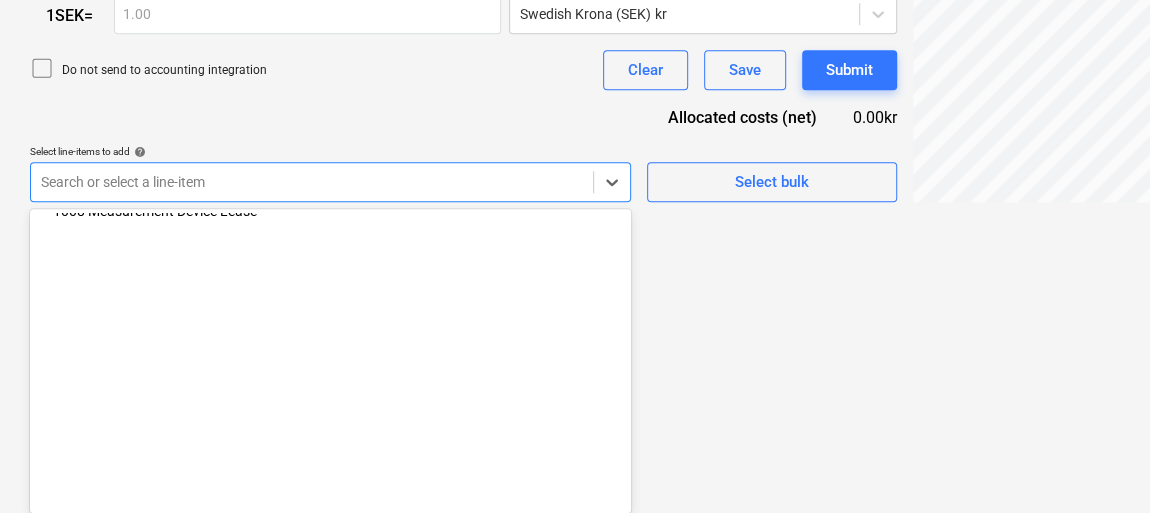 scroll, scrollTop: 0, scrollLeft: 0, axis: both 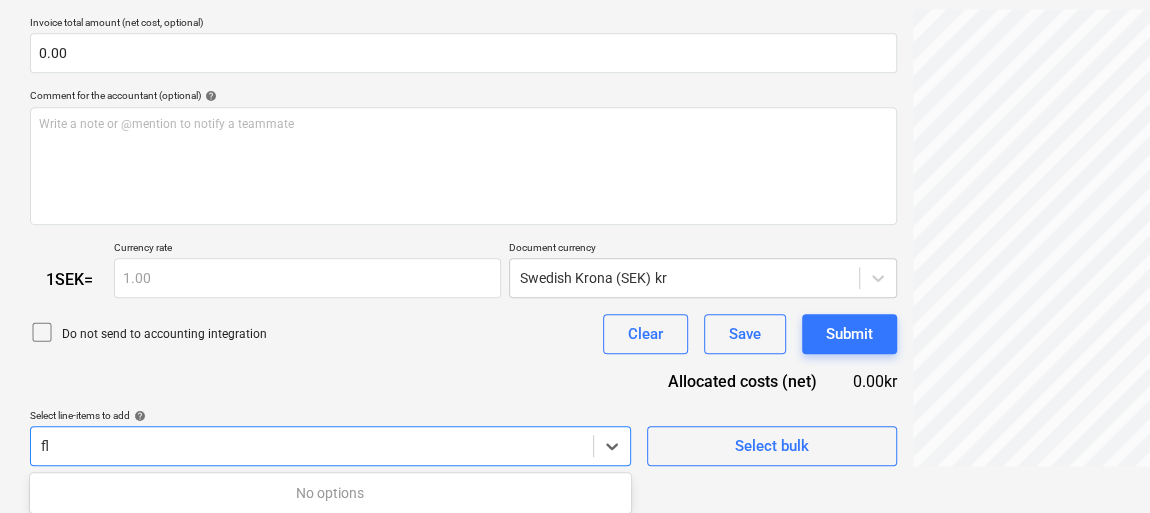 type on "f" 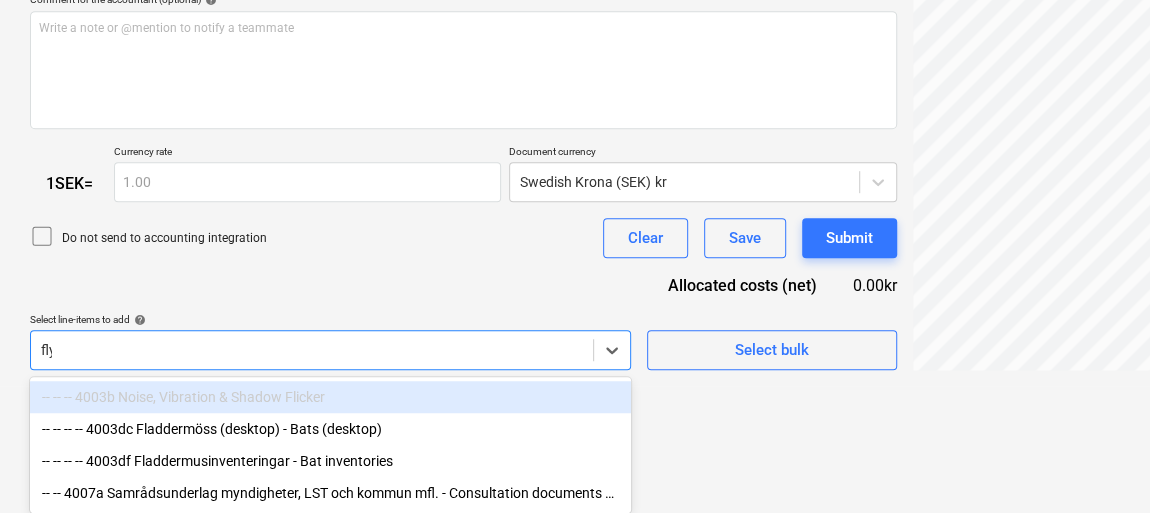 scroll, scrollTop: 442, scrollLeft: 0, axis: vertical 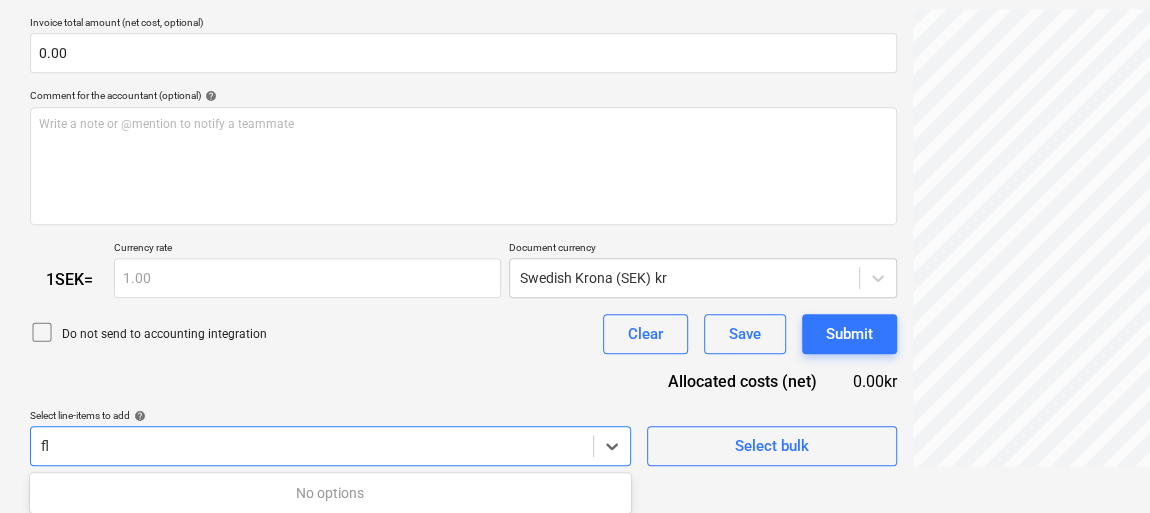 type on "f" 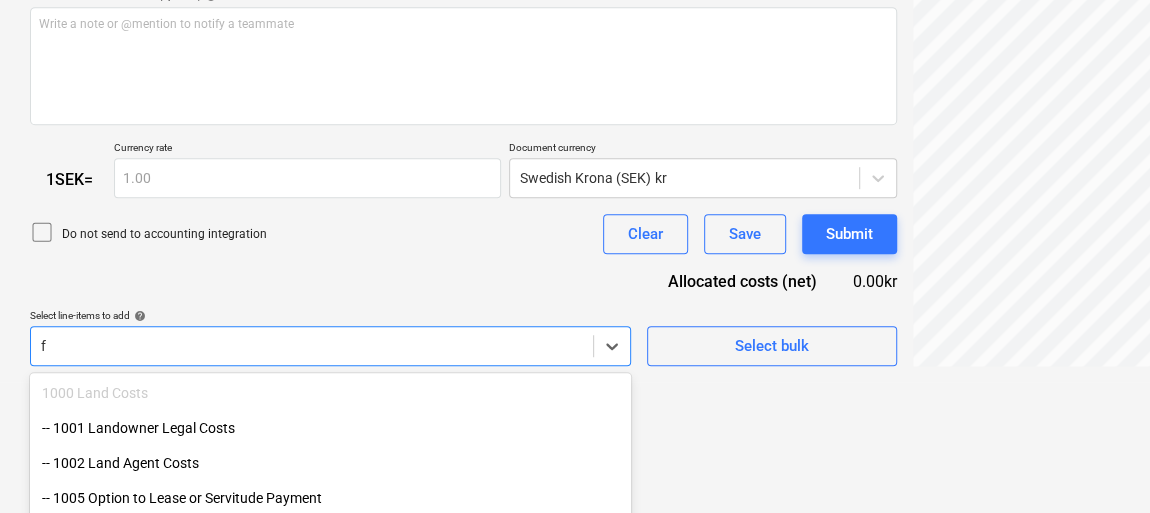 scroll, scrollTop: 705, scrollLeft: 0, axis: vertical 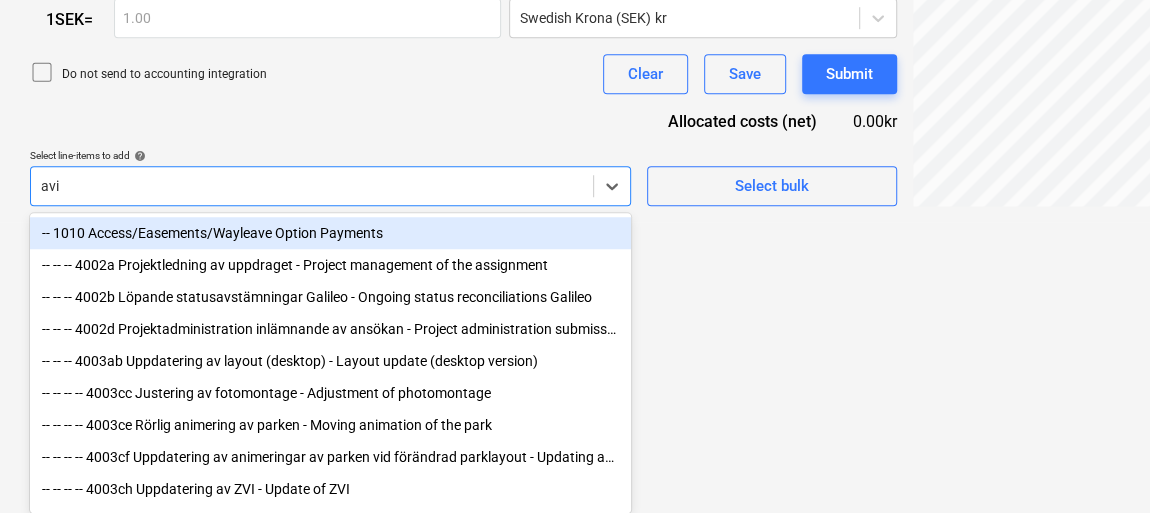 type on "avia" 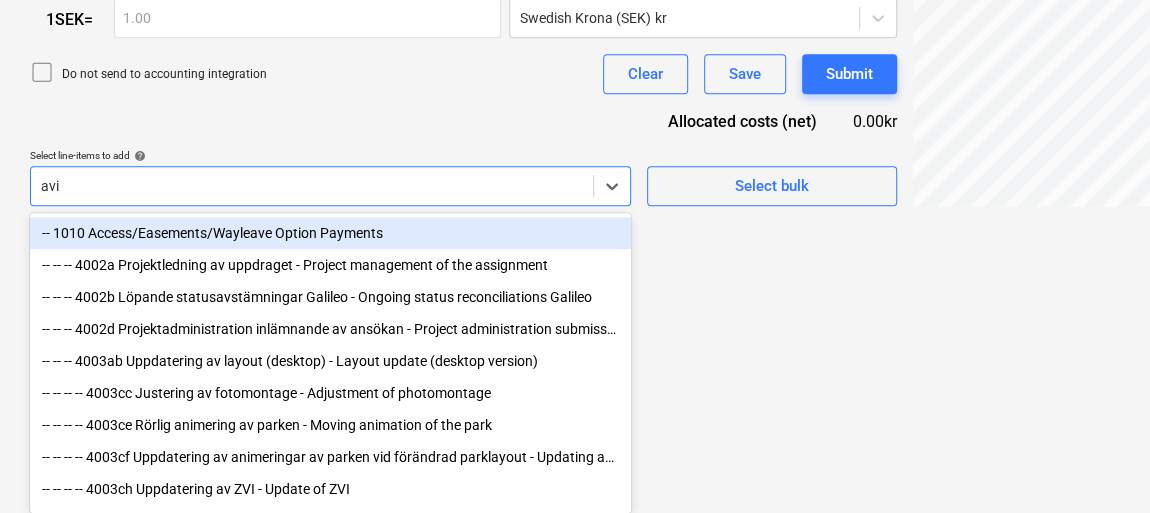 scroll, scrollTop: 475, scrollLeft: 0, axis: vertical 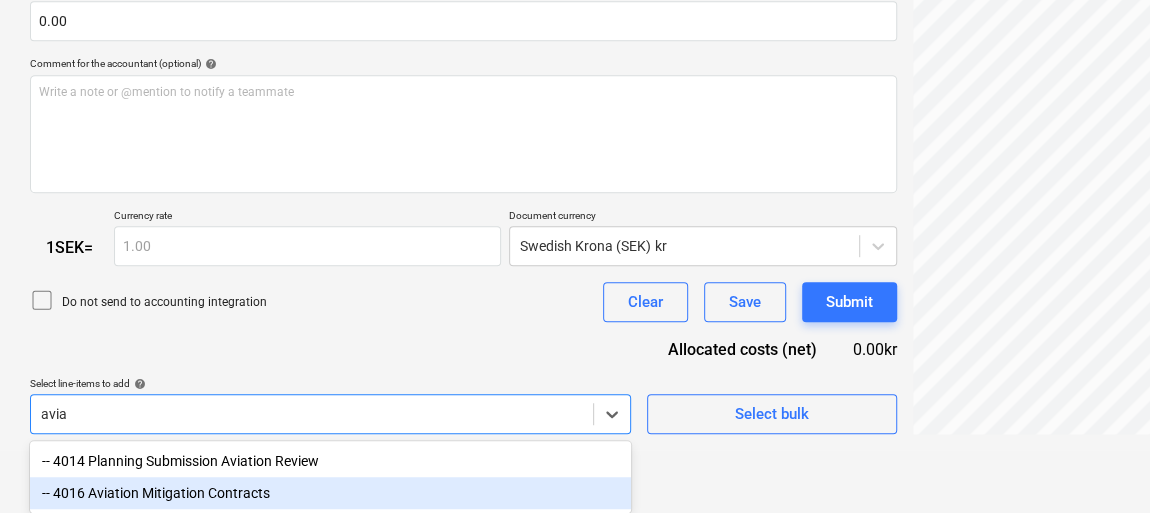 click on "--  4016 Aviation Mitigation Contracts" at bounding box center (330, 493) 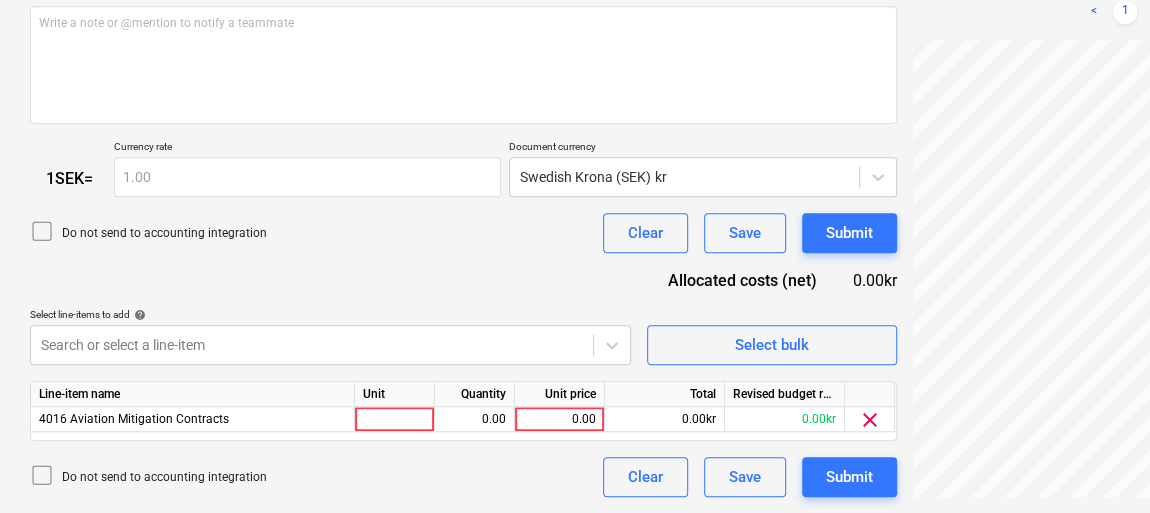 scroll, scrollTop: 541, scrollLeft: 0, axis: vertical 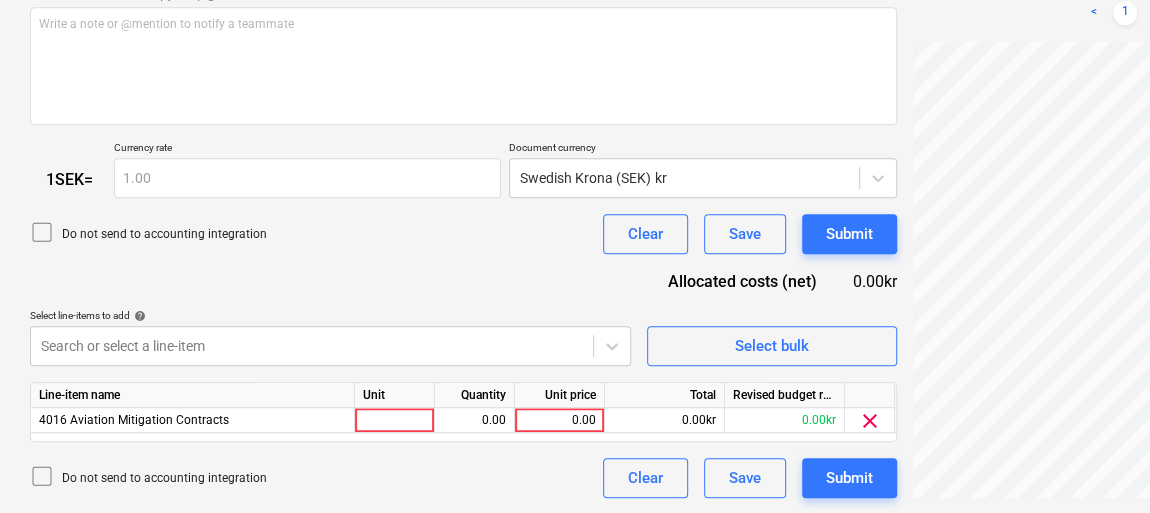 click on "Sales Projects Contacts Company Consolidated Invoices Inbox format_size keyboard_arrow_down help search Search notifications 99+ keyboard_arrow_down B. Dellming keyboard_arrow_down Vrenninge (Finnslatten) Budget 9+ Client contract RFQs Subcontracts Valuations Purchase orders Costs Income Cash flow Files 2 Analytics Settings Create new document Select company Galileo Empower AB (116 33 [GEOGRAPHIC_DATA])  Add new company Select document type help Standalone purchase invoice or receipt Document name help DF11135465 Invoice number  (optional) help DF11135465 Invoice date help [DATE] [DATE] Press the down arrow key to interact with the calendar and
select a date. Press the question mark key to get the keyboard shortcuts for changing dates. Due date help Press the down arrow key to interact with the calendar and
select a date. Press the question mark key to get the keyboard shortcuts for changing dates. Accounting period [DATE] Invoice total amount (net cost, optional) 0.00 help ﻿ 1  SEK  = <" at bounding box center [575, -285] 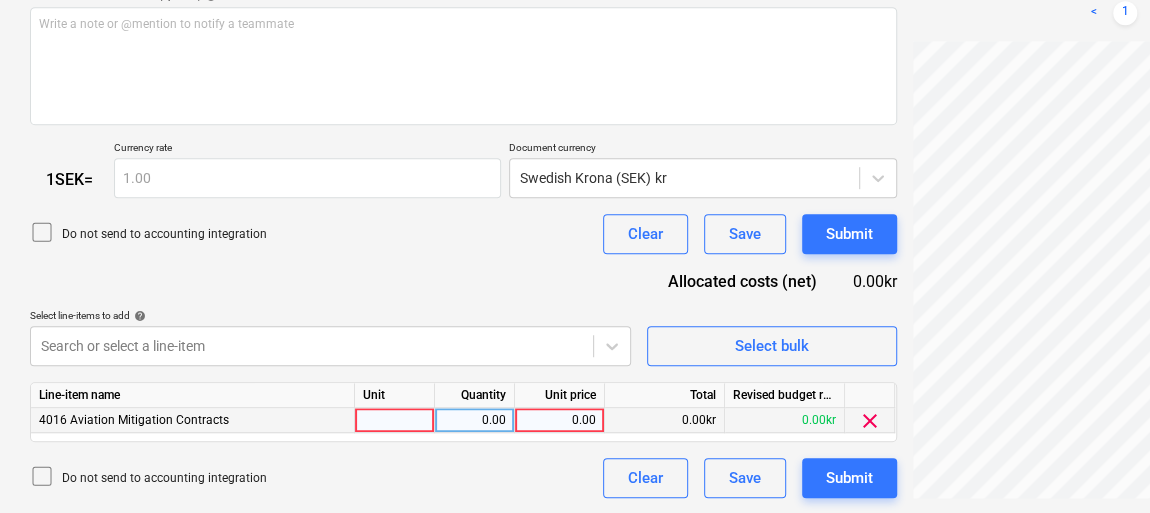 click at bounding box center [395, 420] 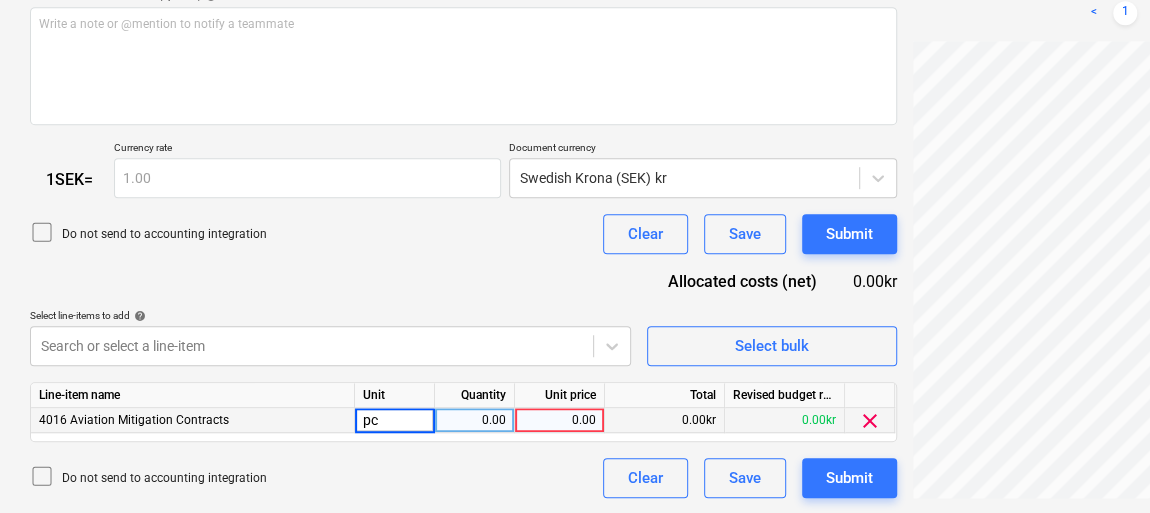 type on "pcs" 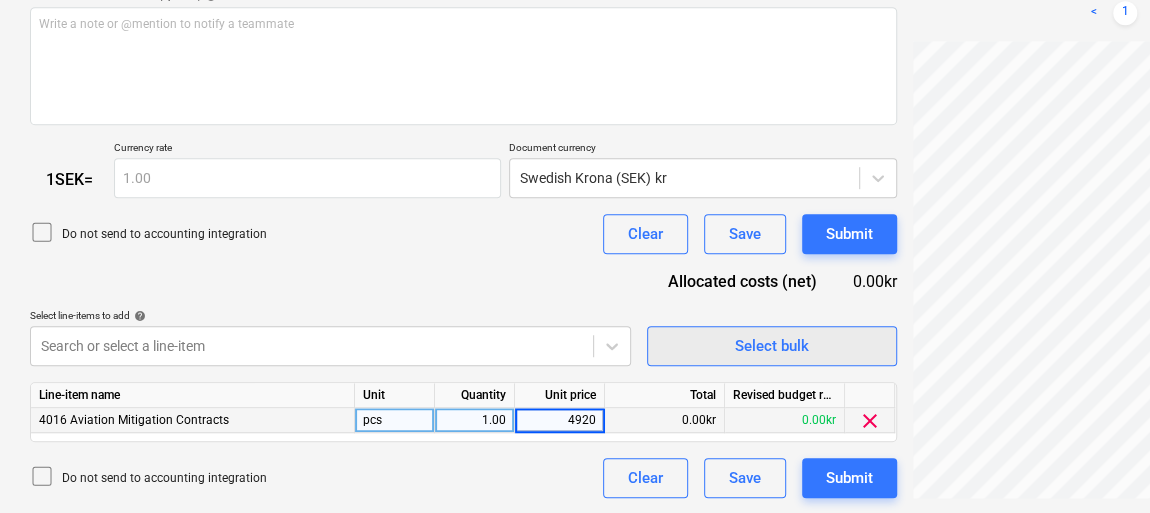 type on "49200" 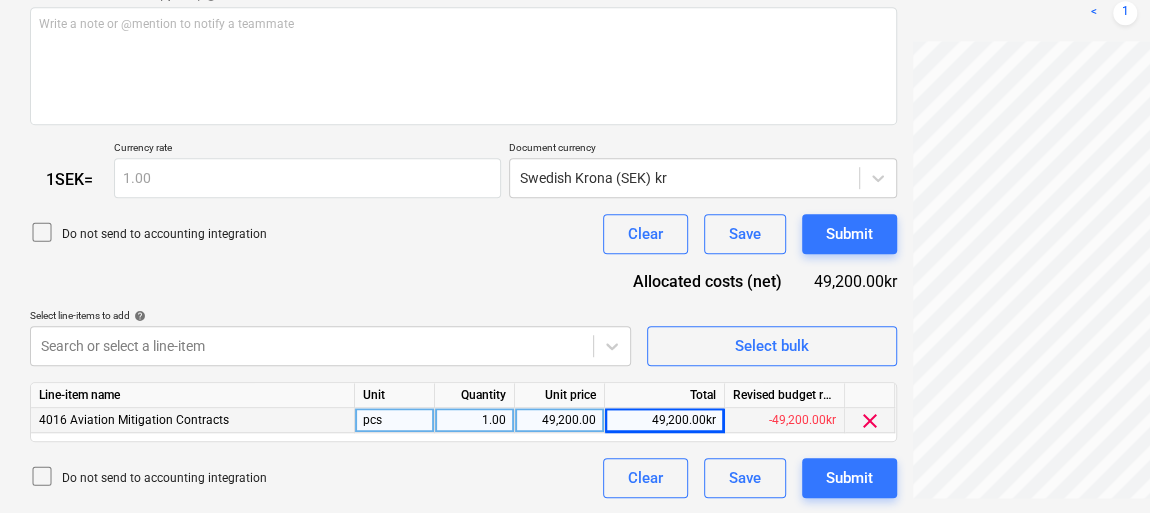 scroll, scrollTop: 0, scrollLeft: 478, axis: horizontal 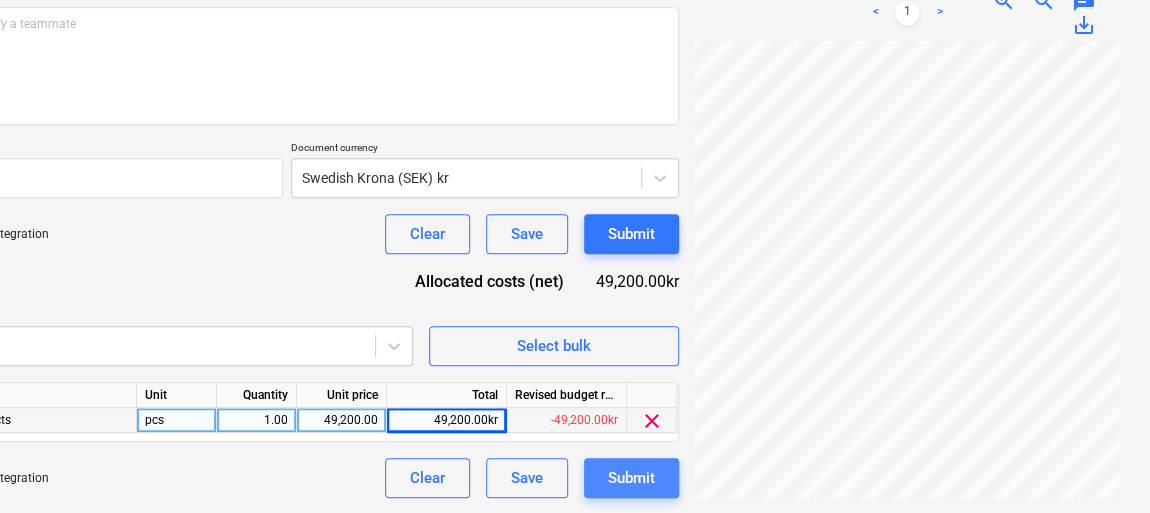 click on "Submit" at bounding box center (631, 478) 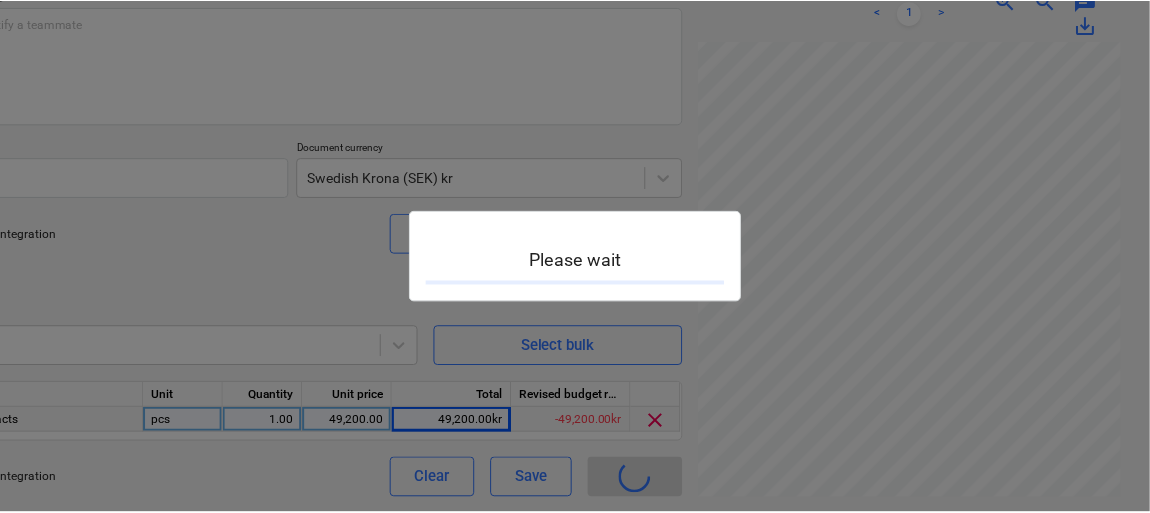 scroll, scrollTop: 24, scrollLeft: 211, axis: both 